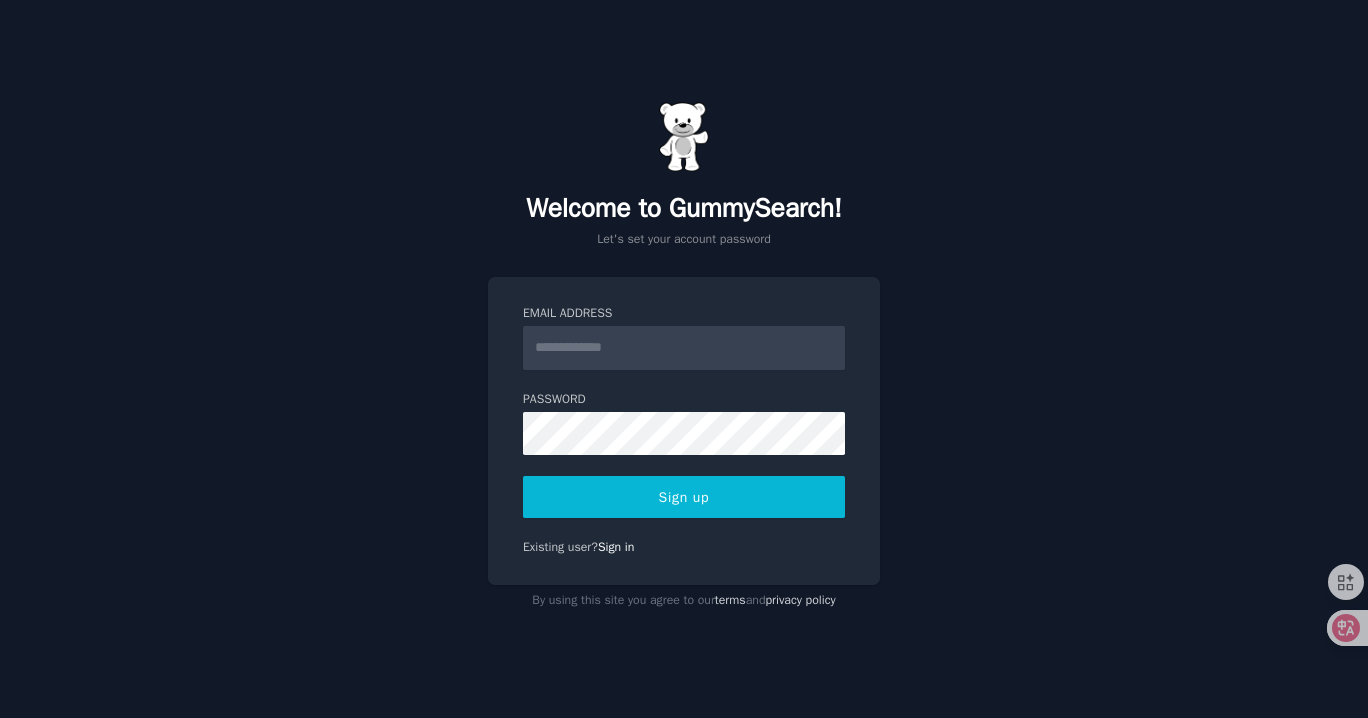 scroll, scrollTop: 0, scrollLeft: 0, axis: both 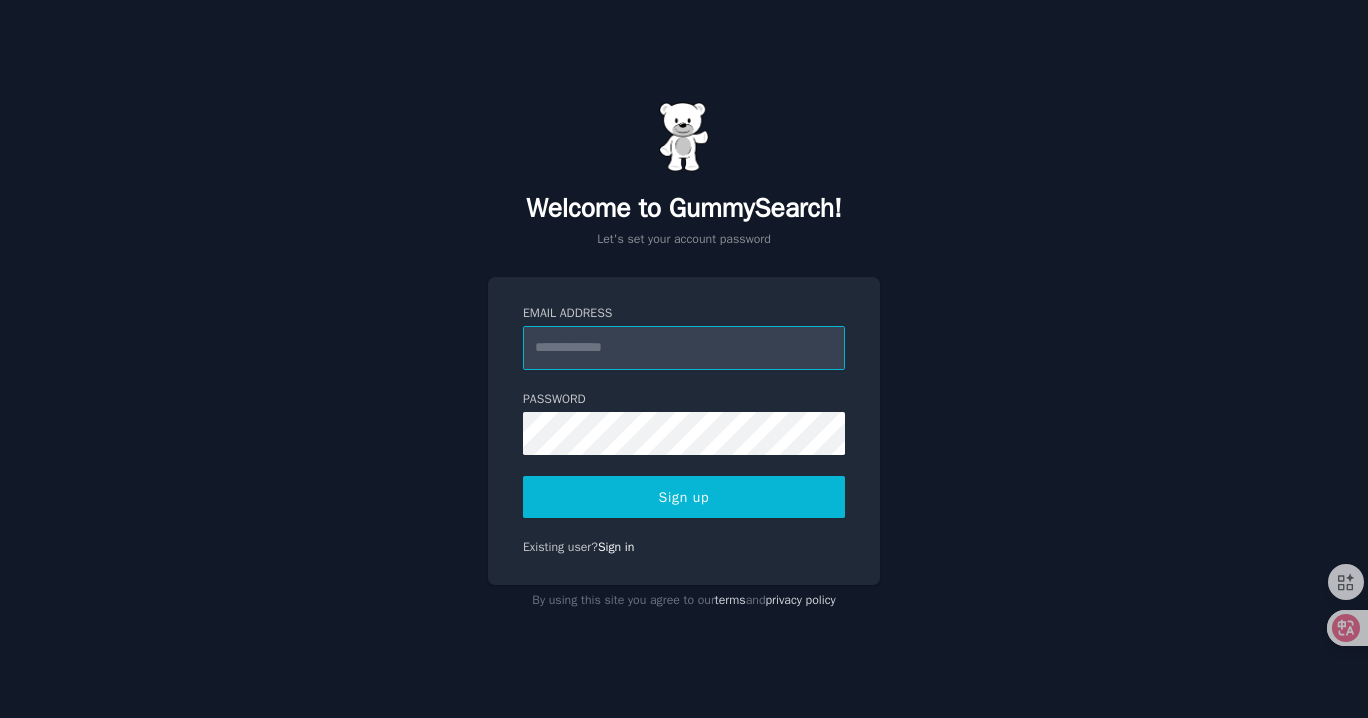 click on "Email Address" at bounding box center (684, 348) 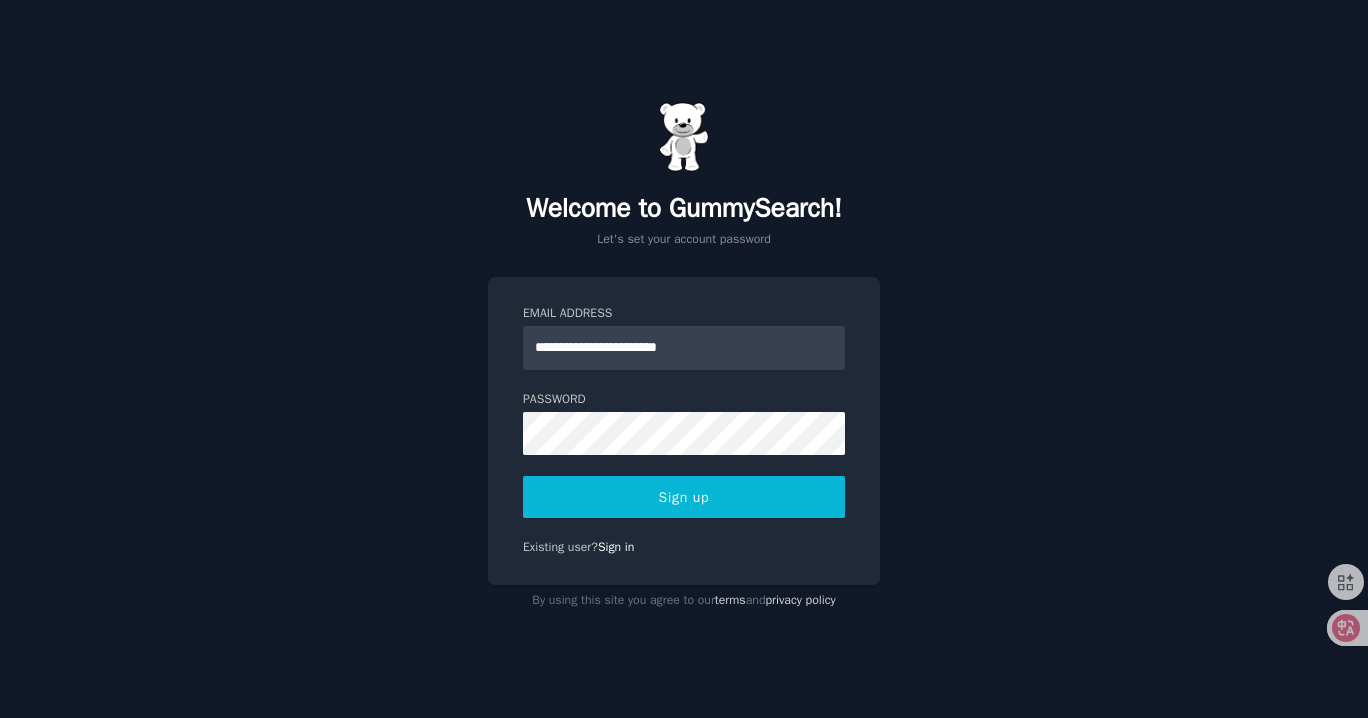 click on "**********" at bounding box center (684, 359) 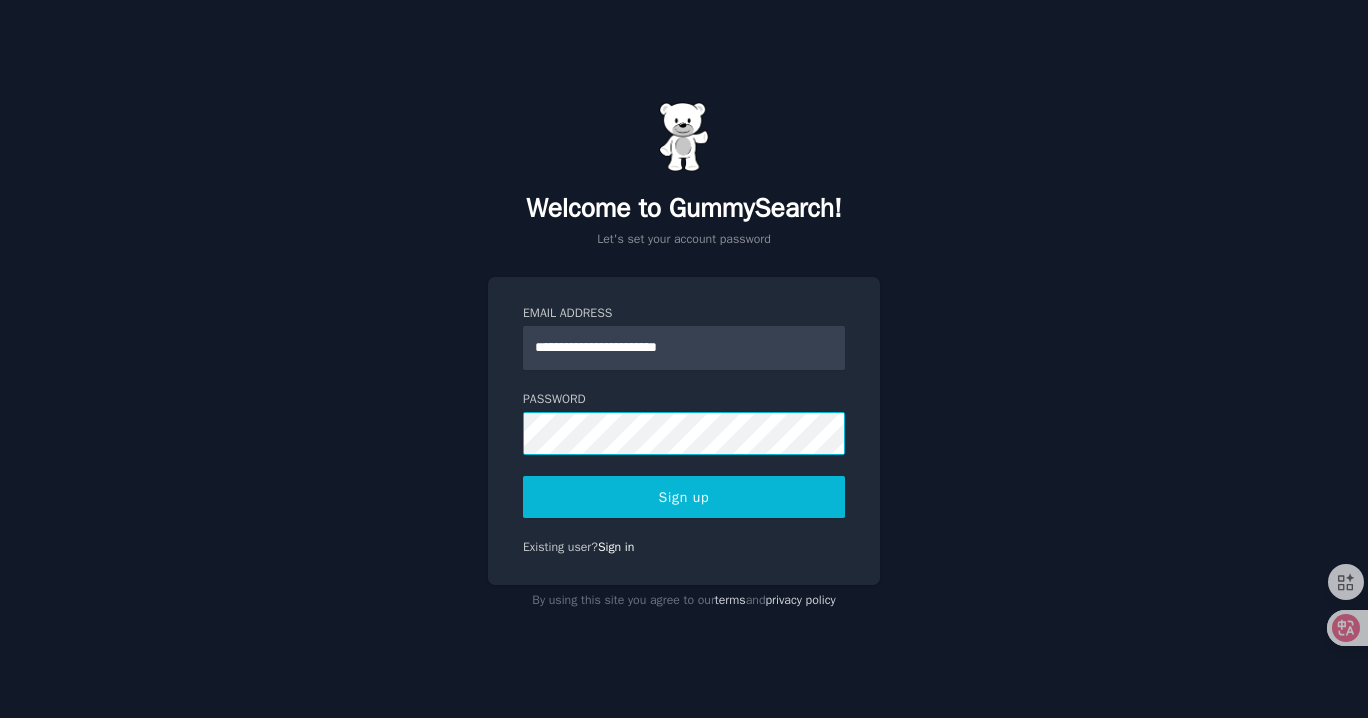 click on "**********" at bounding box center [684, 431] 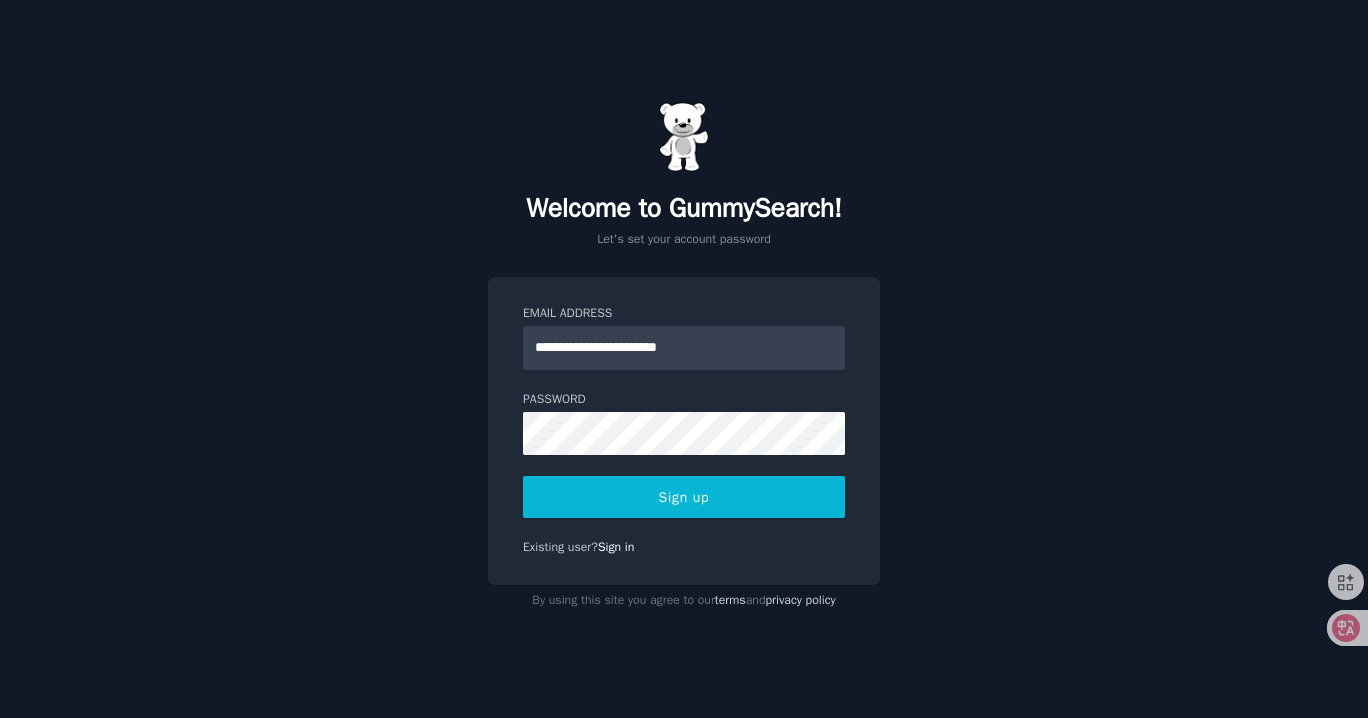 click on "**********" at bounding box center [684, 359] 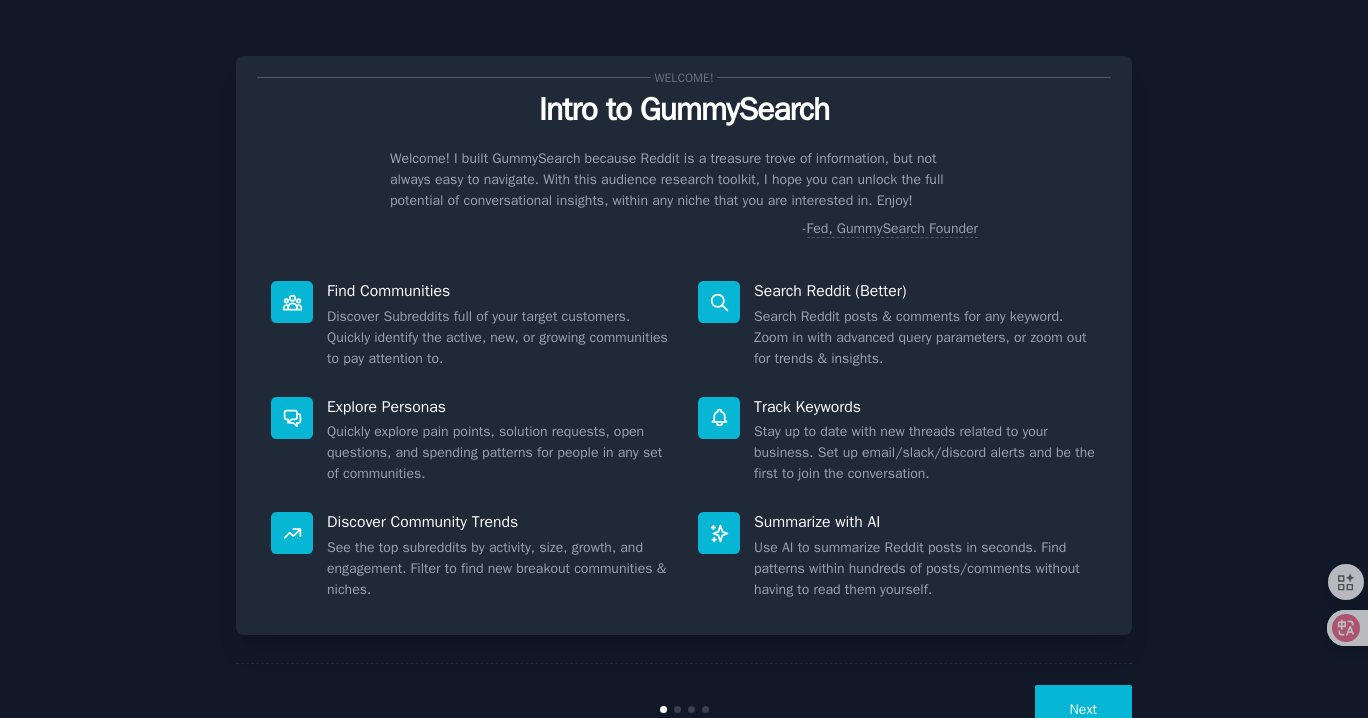 scroll, scrollTop: 0, scrollLeft: 0, axis: both 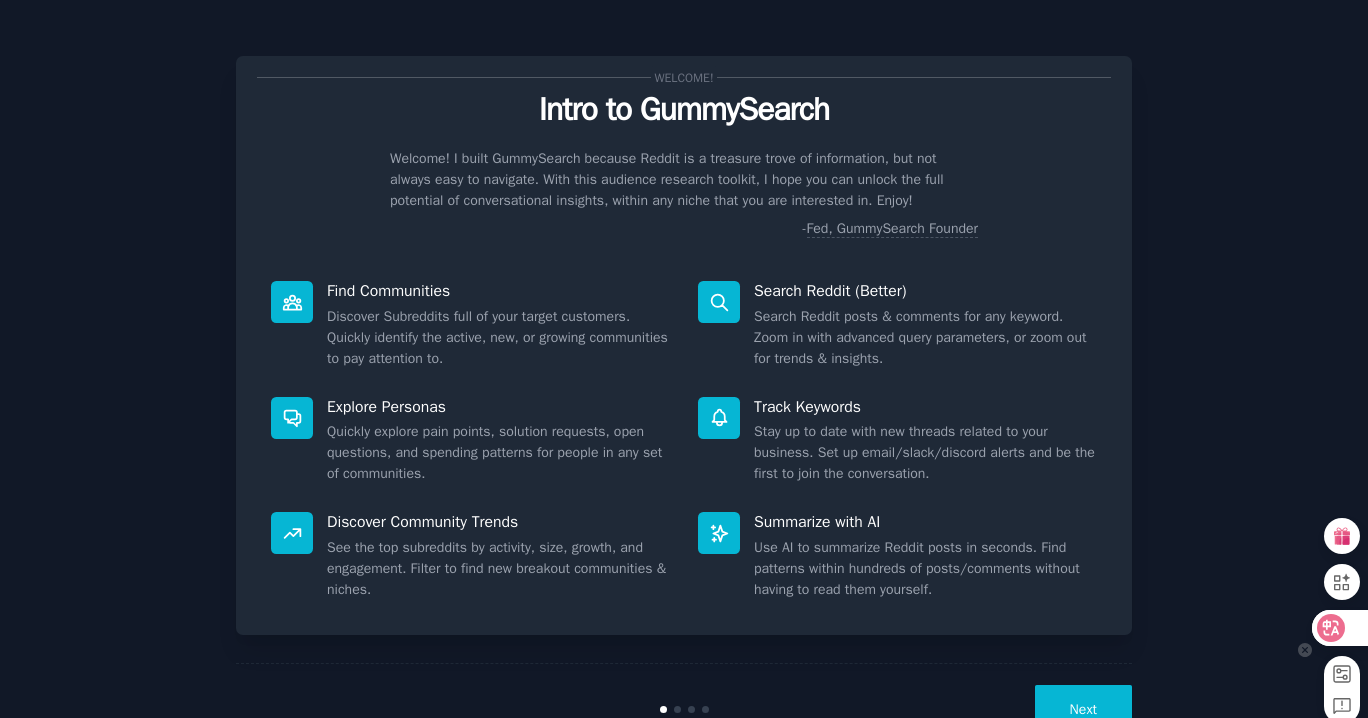 click 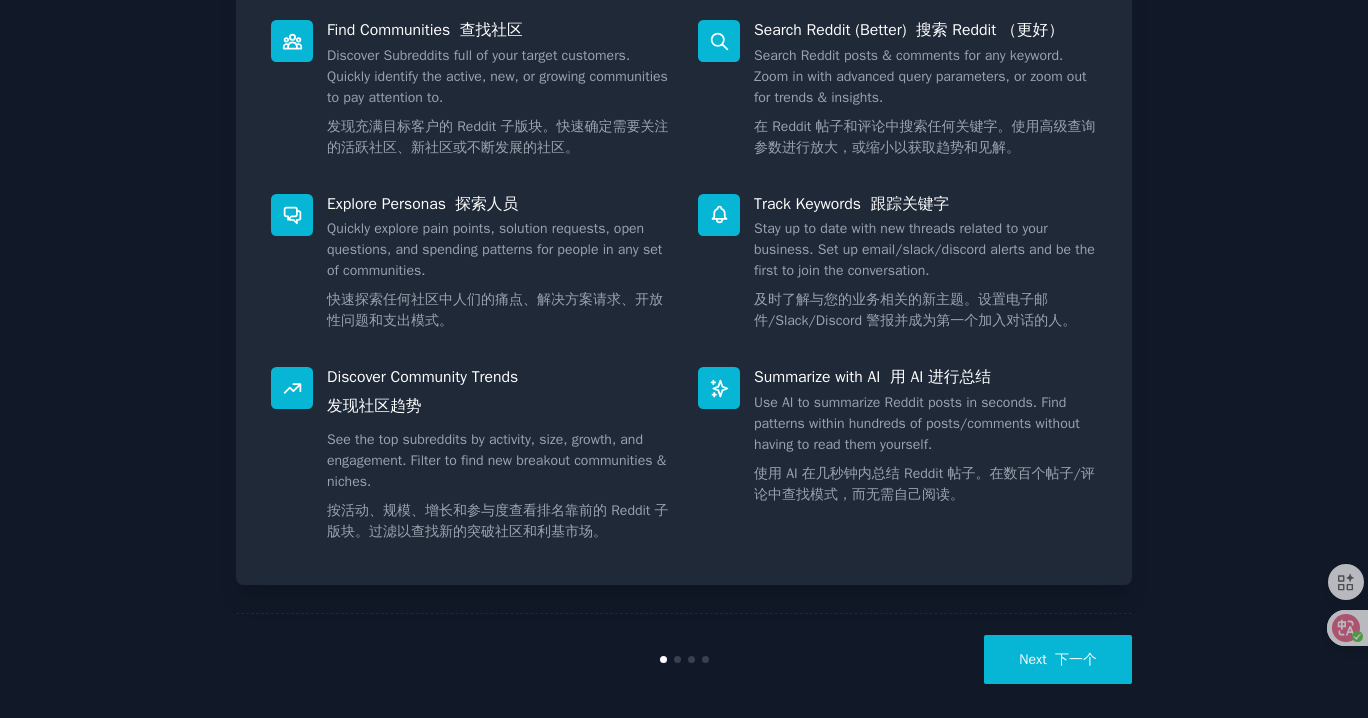 scroll, scrollTop: 369, scrollLeft: 0, axis: vertical 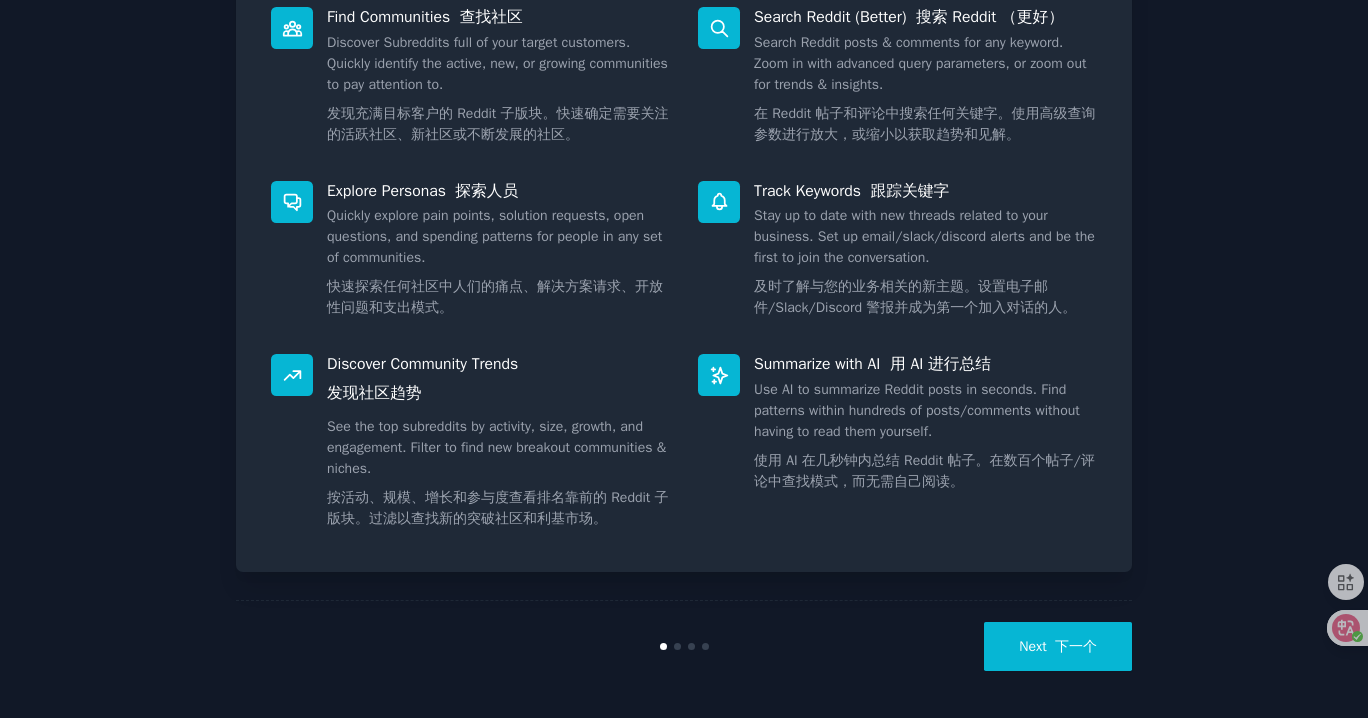 click on "Next    下一个" at bounding box center (1058, 646) 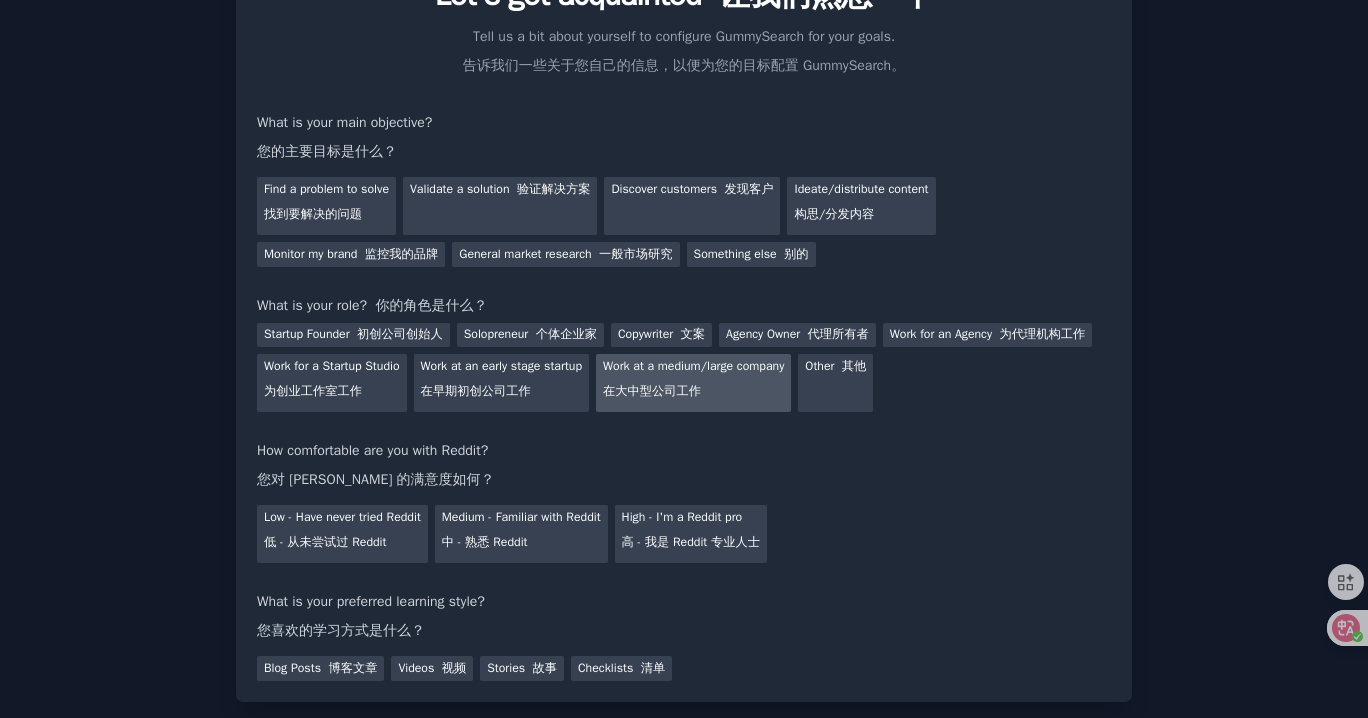 scroll, scrollTop: 114, scrollLeft: 0, axis: vertical 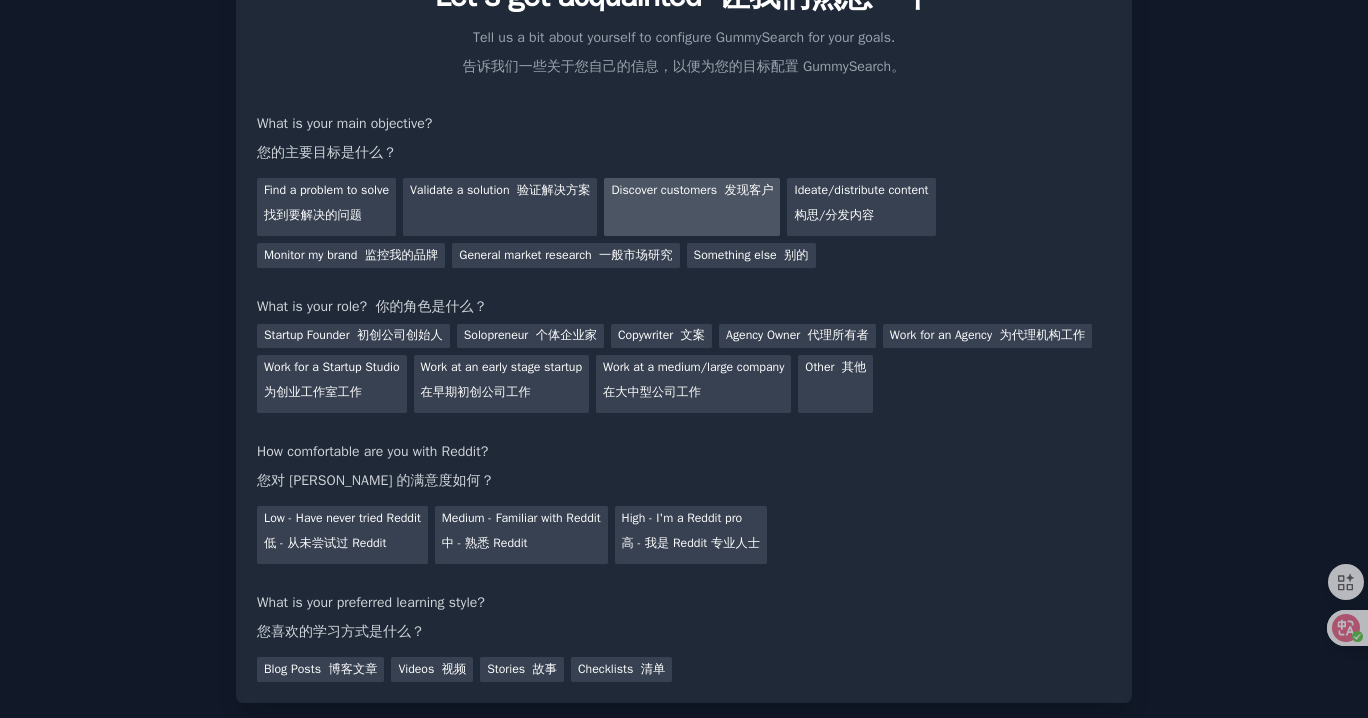 click on "Discover customers    发现客户" at bounding box center (692, 207) 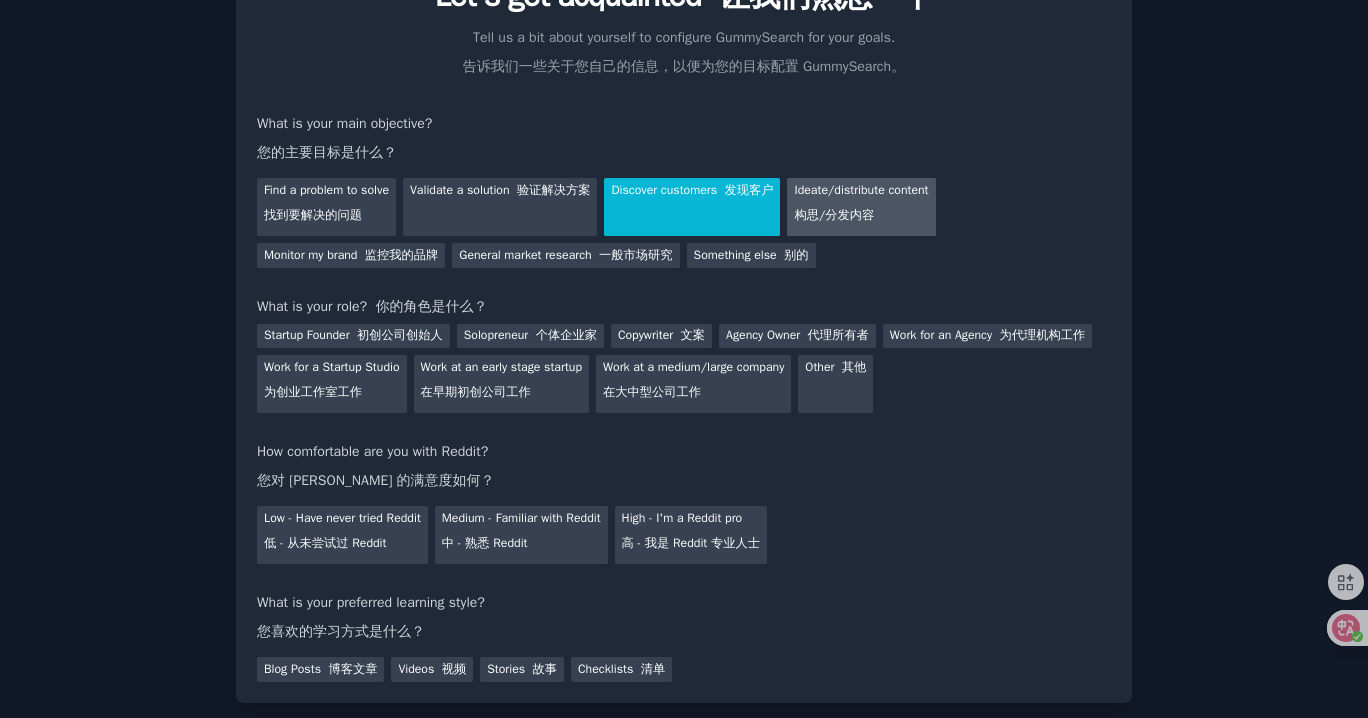 click on "构思/分发内容" at bounding box center (834, 215) 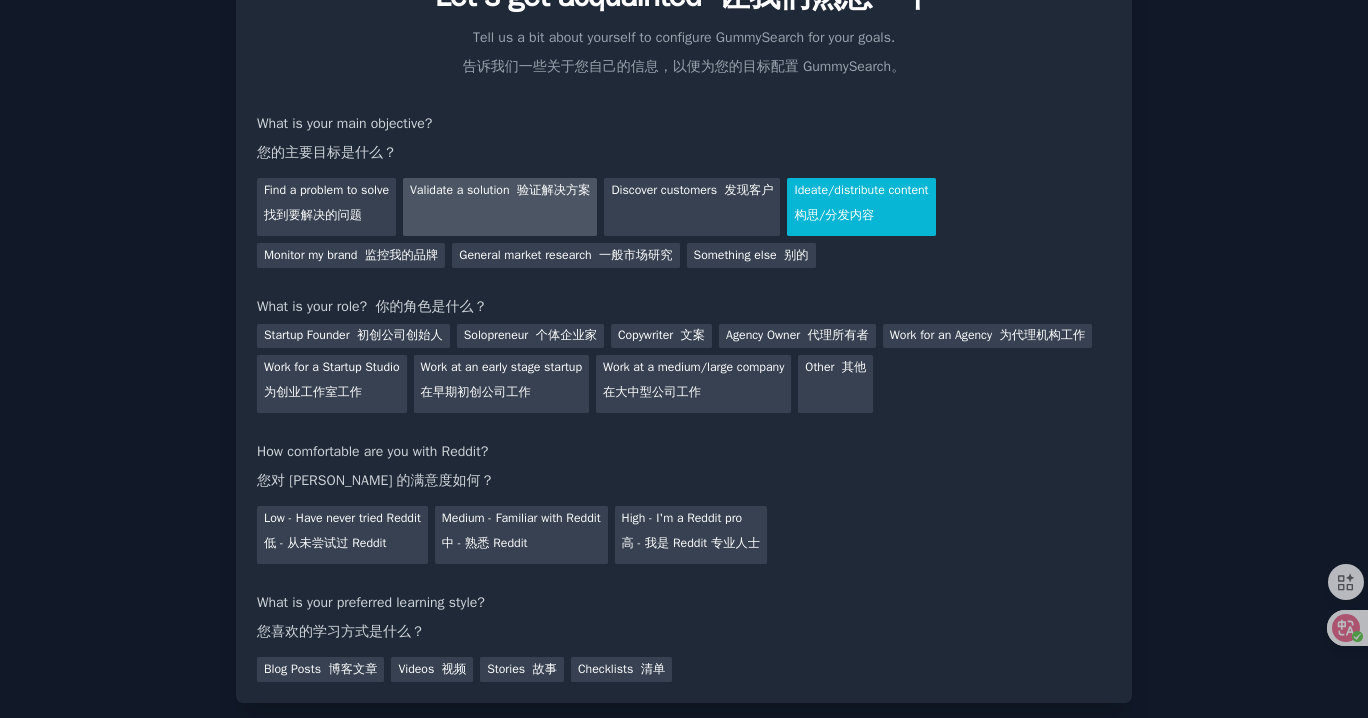 click on "Validate a solution    验证解决方案" at bounding box center (500, 207) 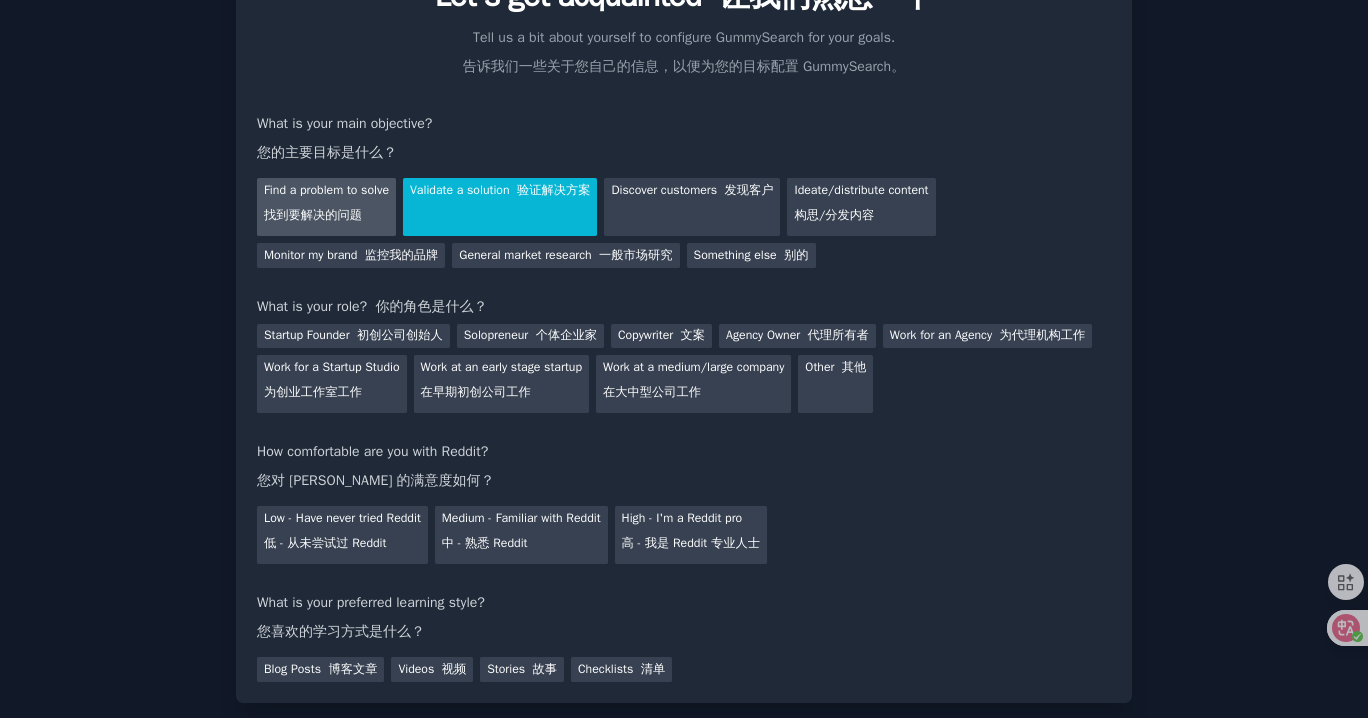 click on "Find a problem to solve 找到要解决的问题" at bounding box center [326, 207] 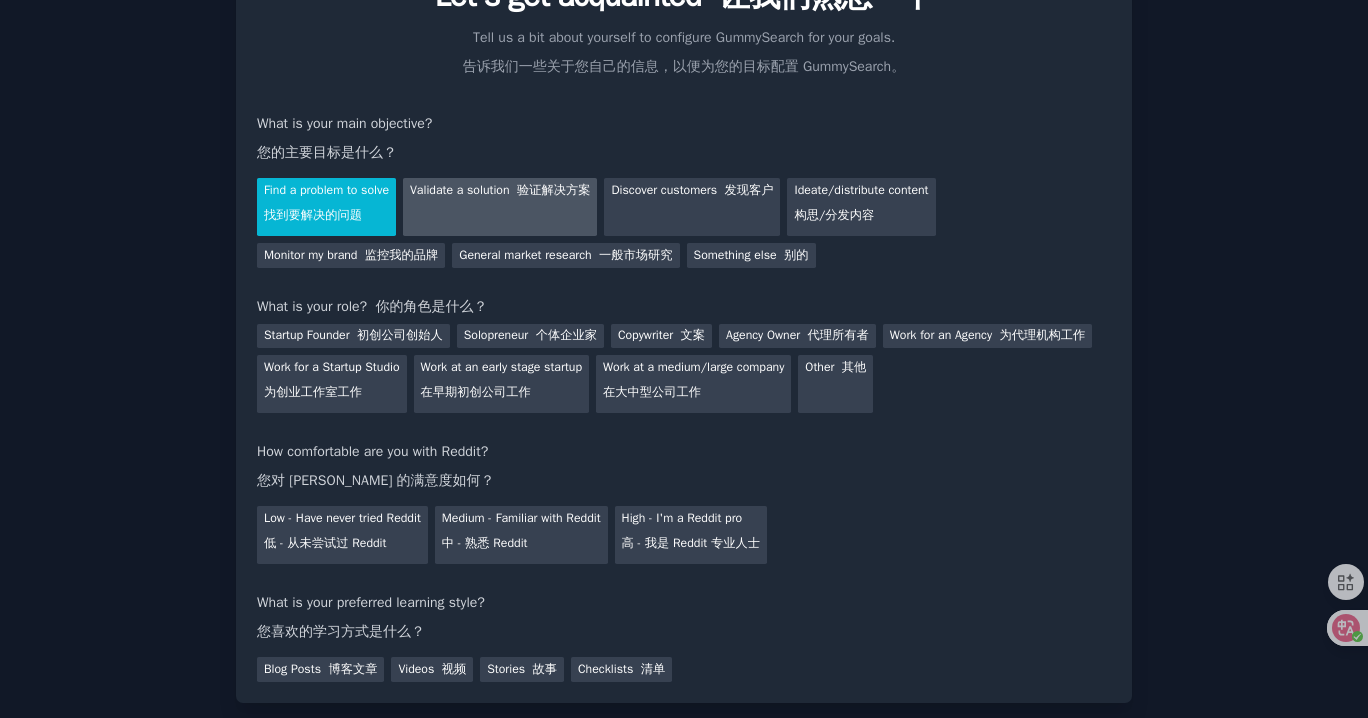 click on "Validate a solution    验证解决方案" at bounding box center (500, 207) 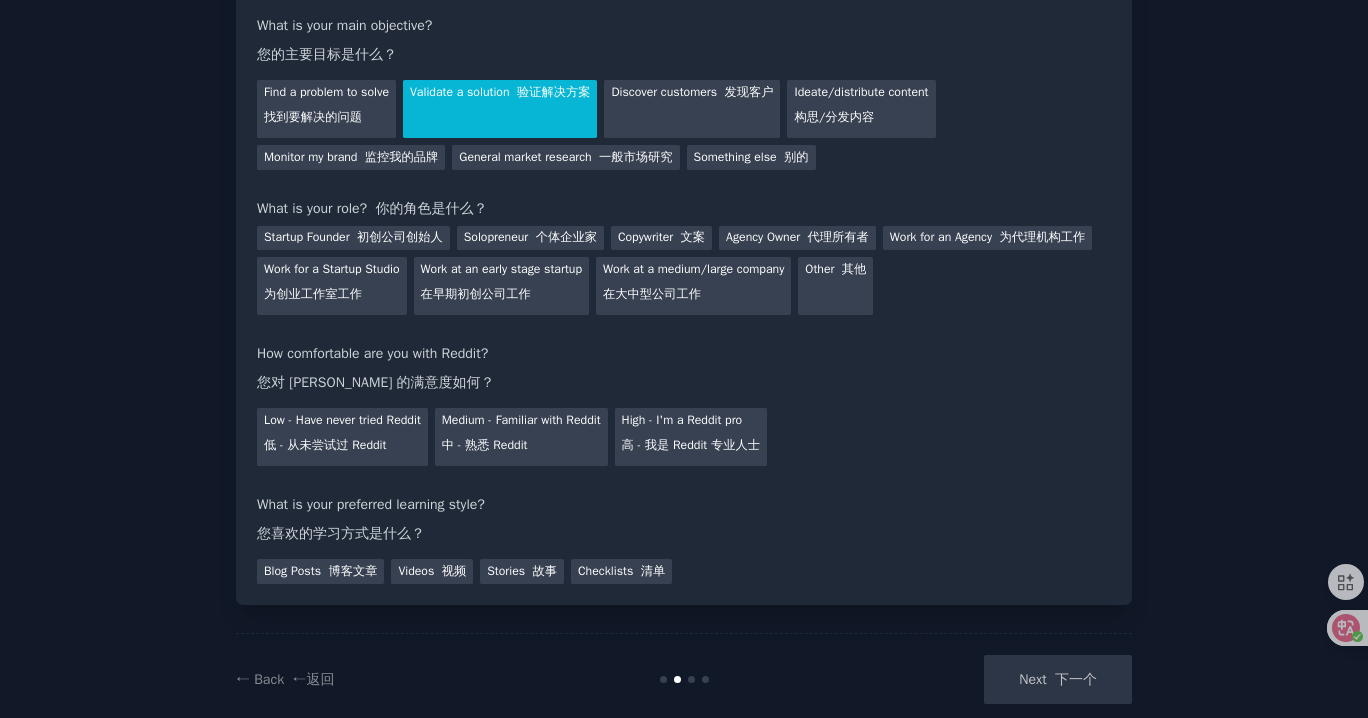 scroll, scrollTop: 219, scrollLeft: 0, axis: vertical 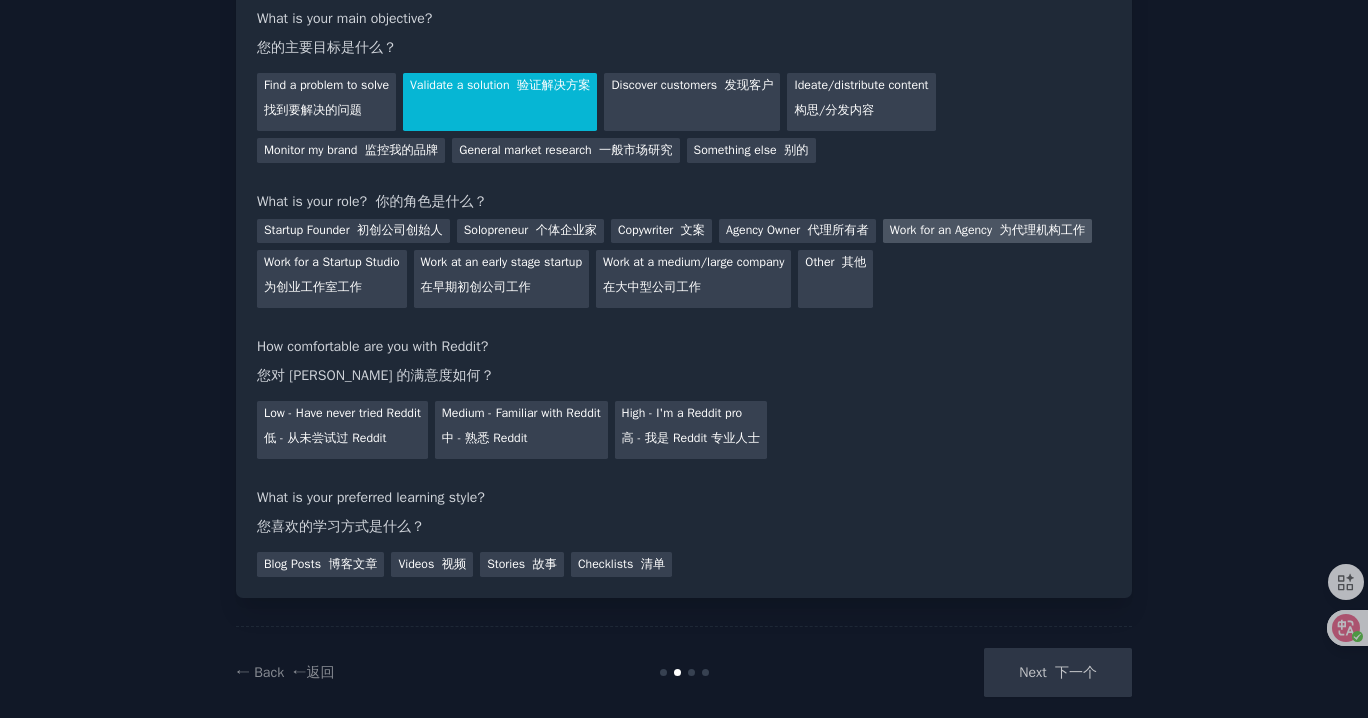 click on "Work for an Agency    为代理机构工作" at bounding box center [987, 231] 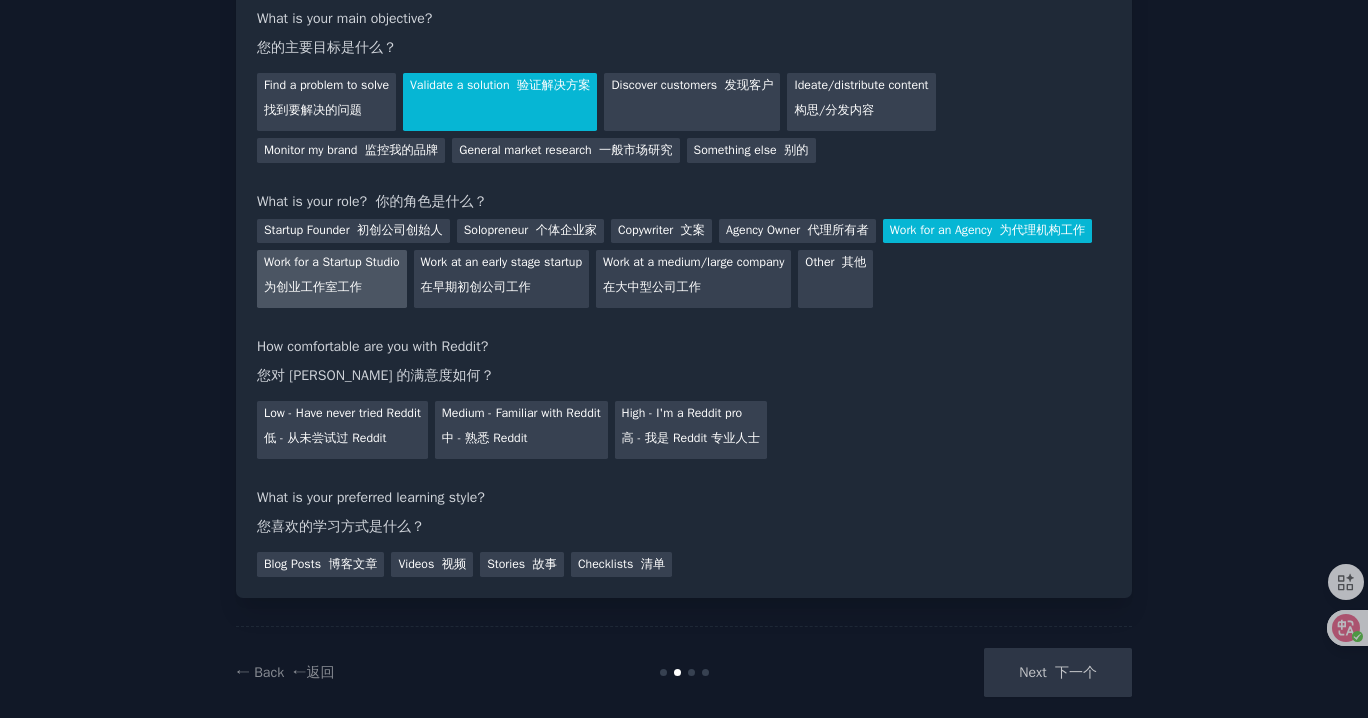 click on "为创业工作室工作" at bounding box center (313, 288) 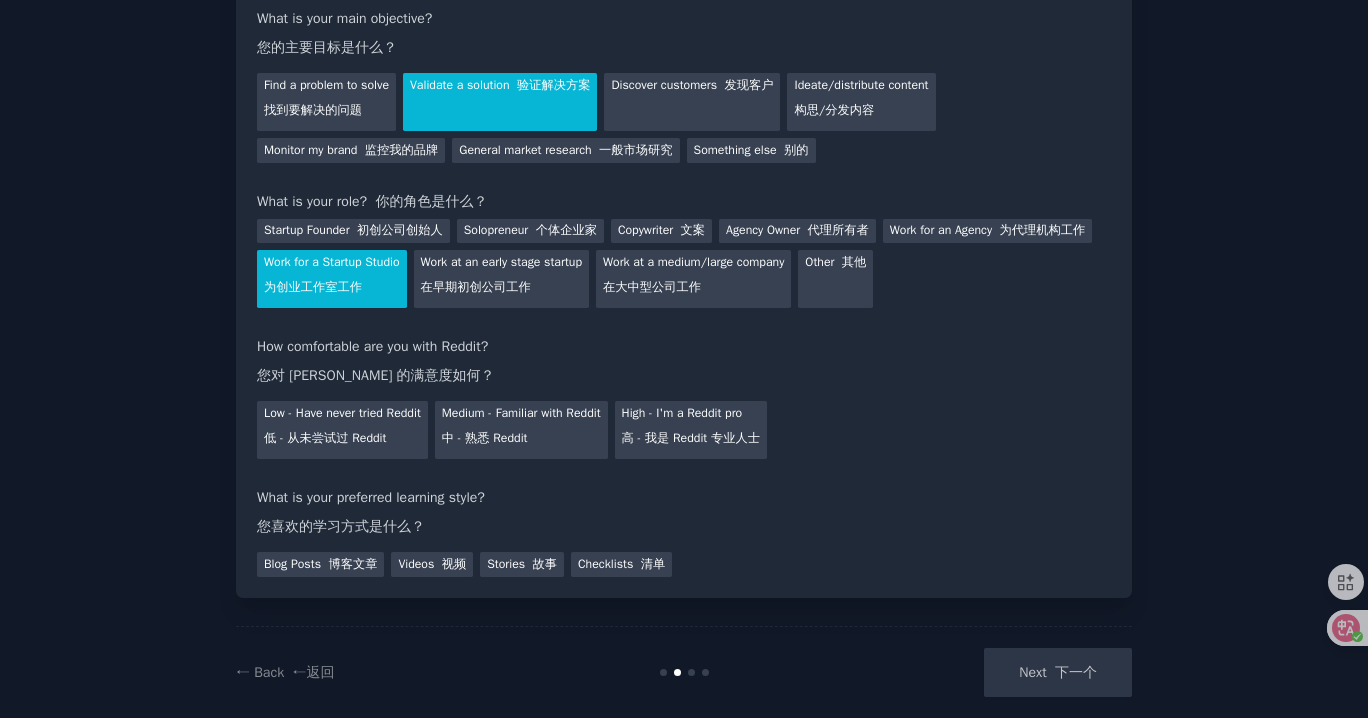 scroll, scrollTop: 277, scrollLeft: 0, axis: vertical 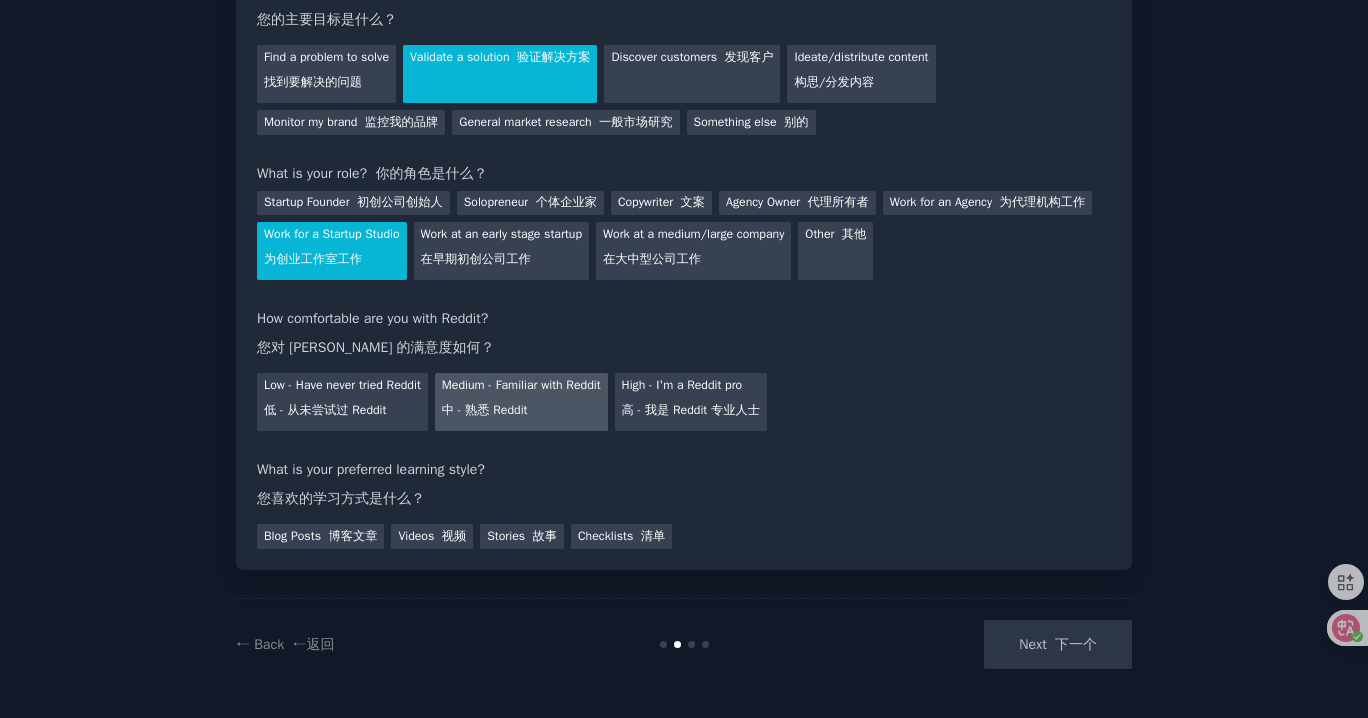 click on "Medium - Familiar with Reddit 中 - 熟悉 Reddit" at bounding box center [521, 402] 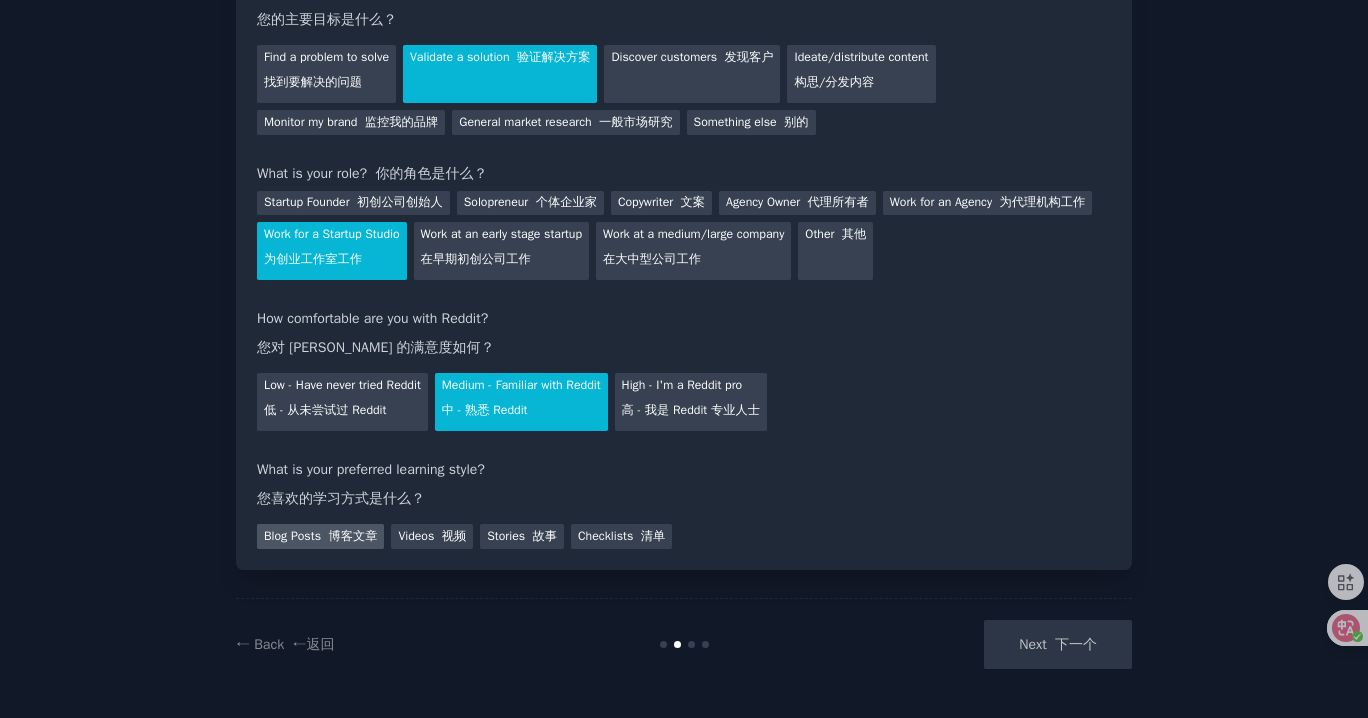 click on "博客文章" at bounding box center [352, 536] 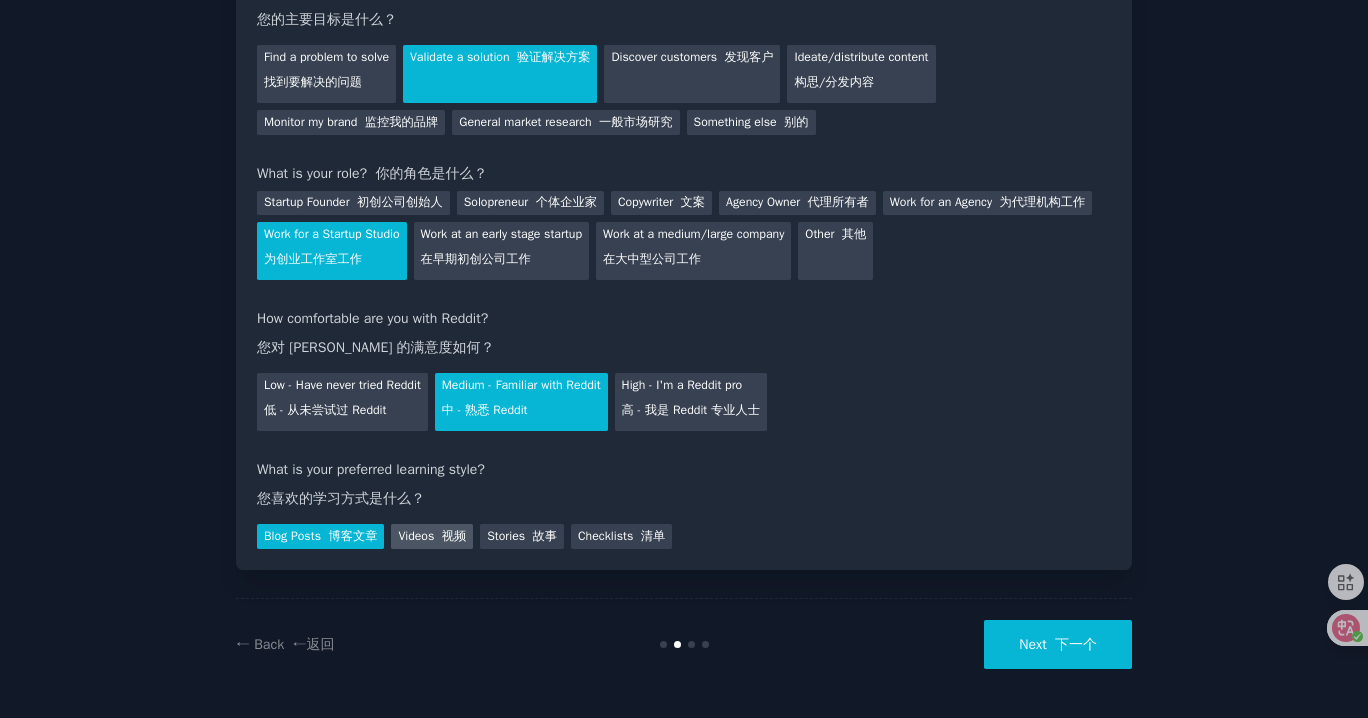 click at bounding box center (437, 536) 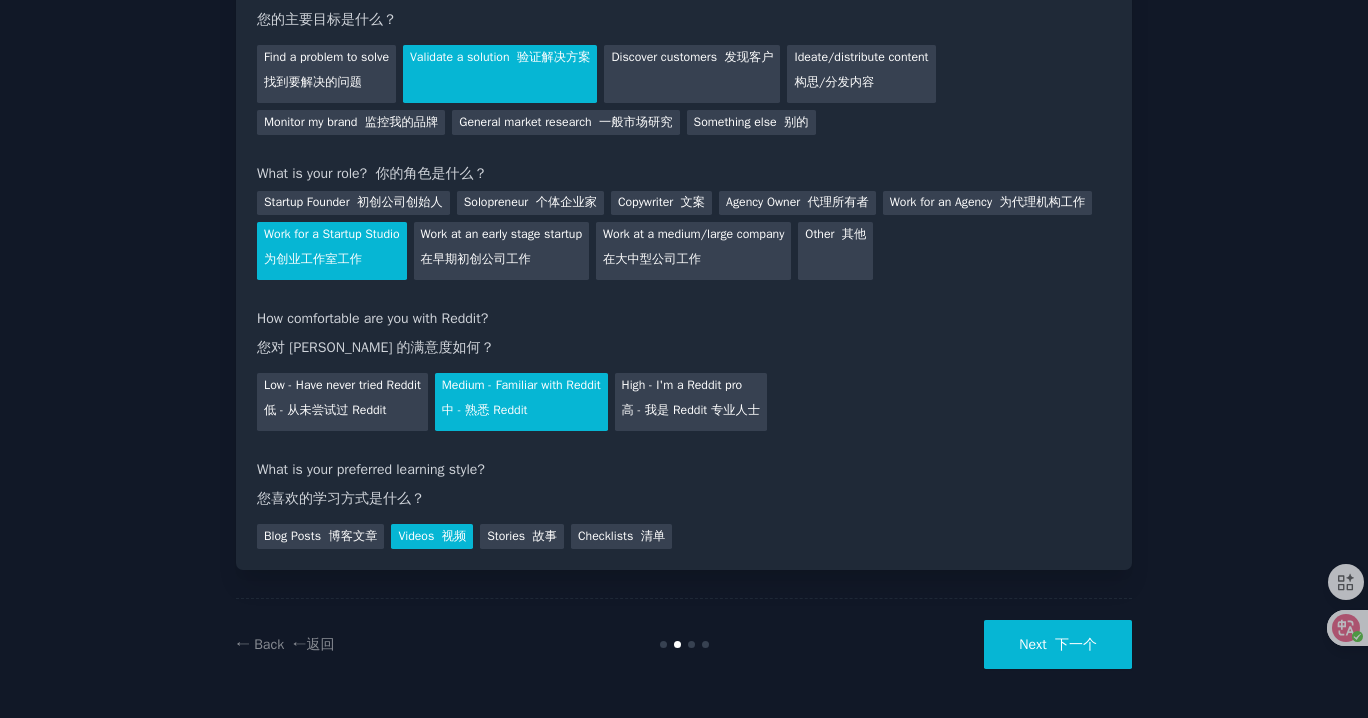 click on "Next    下一个" at bounding box center (1058, 644) 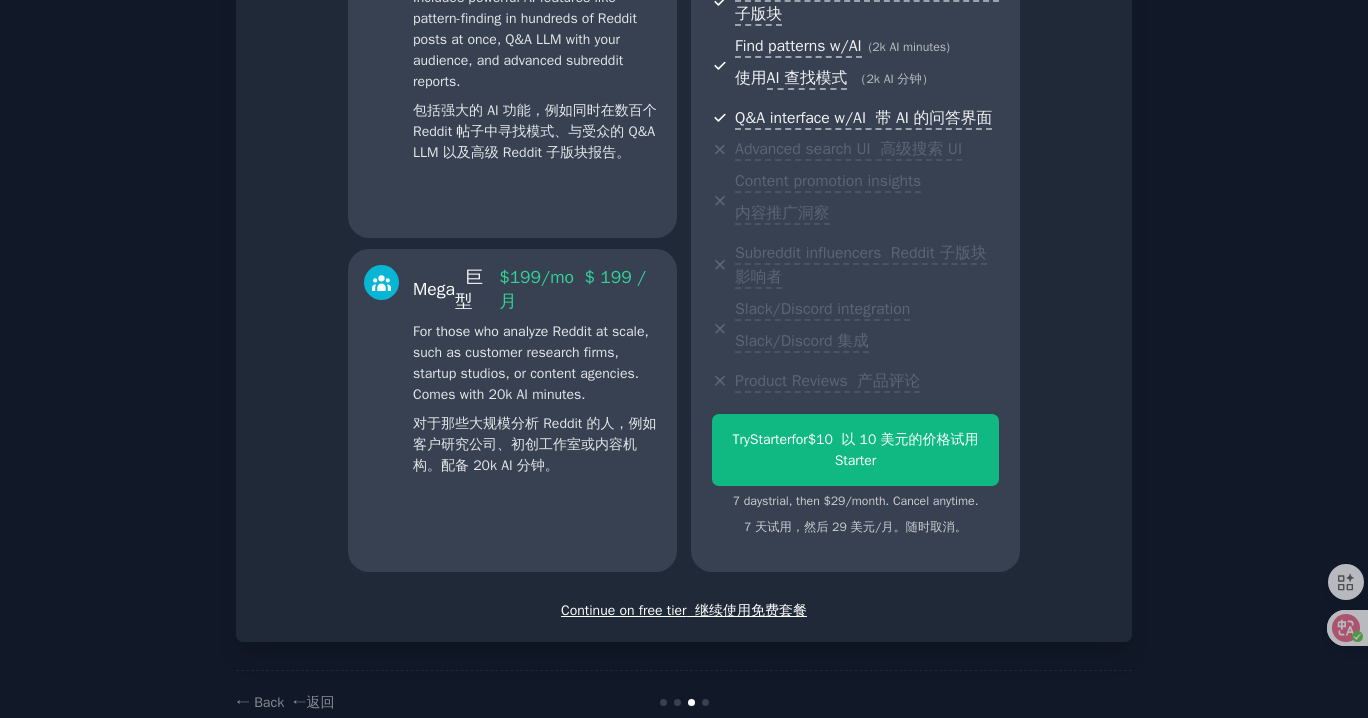 scroll, scrollTop: 718, scrollLeft: 0, axis: vertical 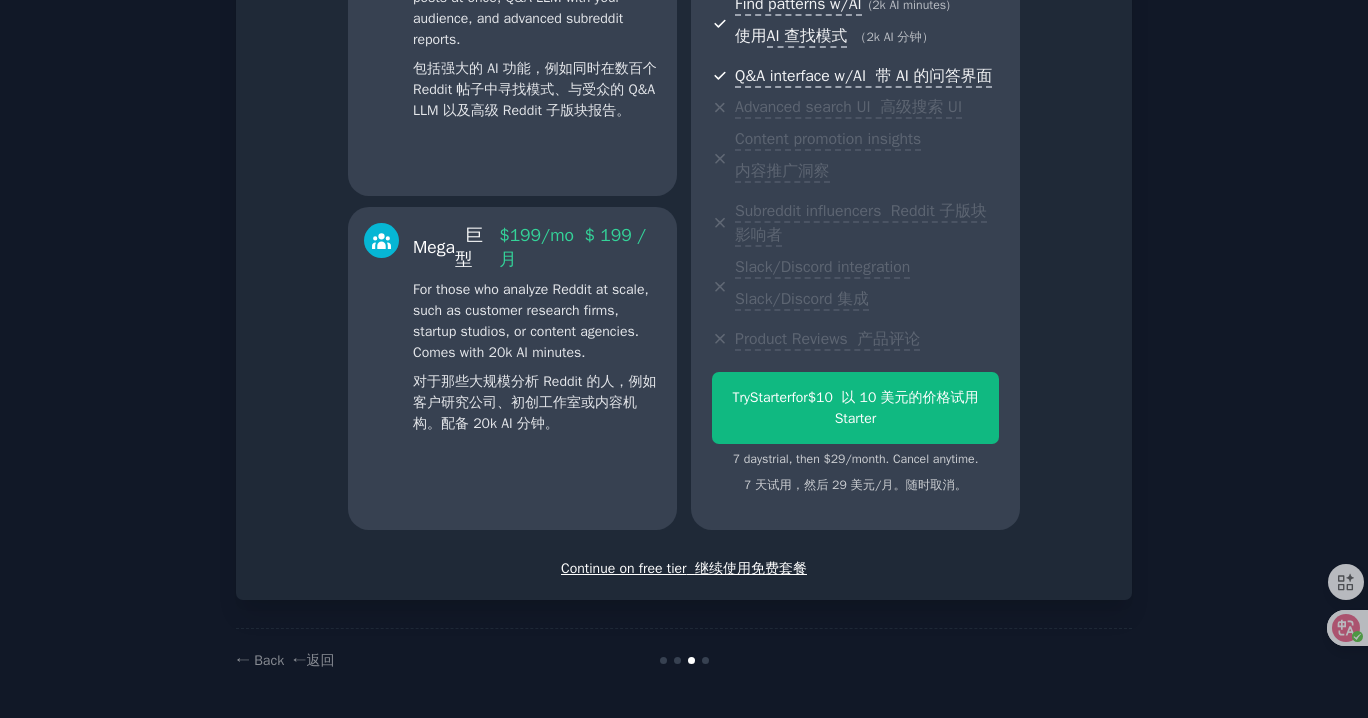 click on "继续使用免费套餐" at bounding box center [751, 568] 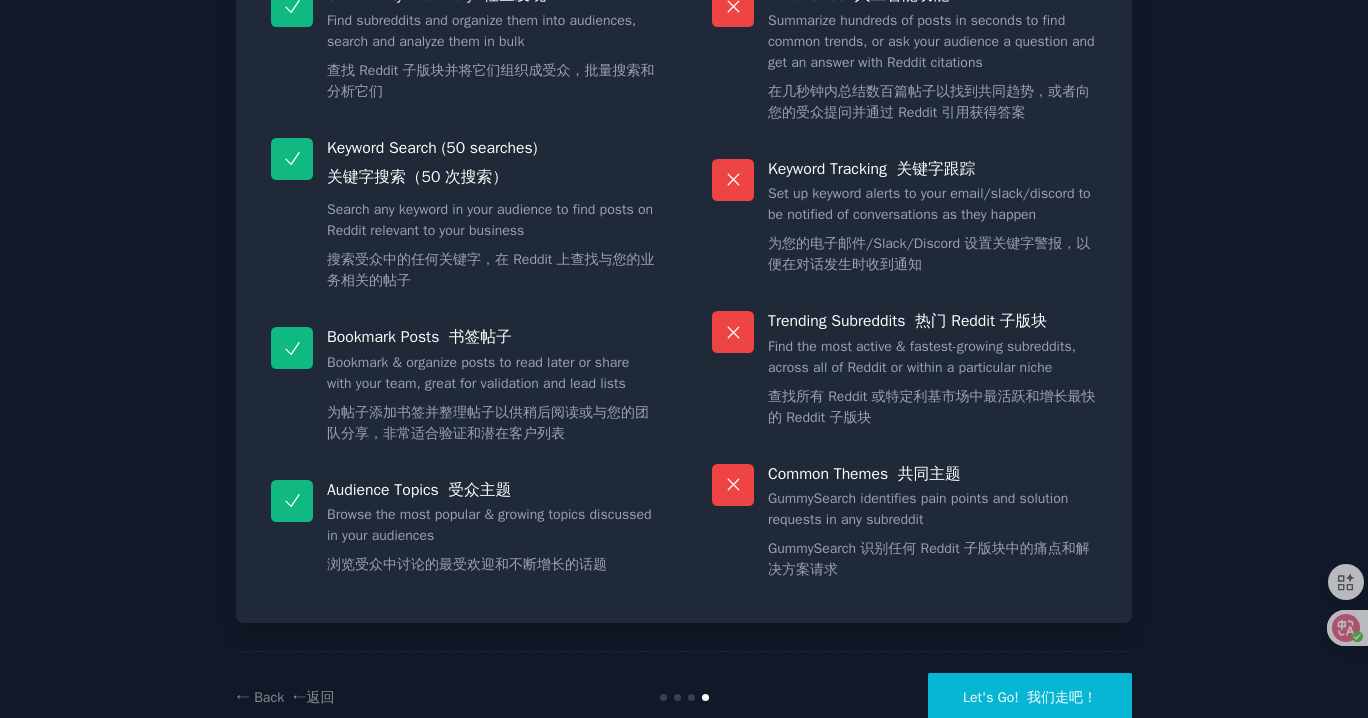 scroll, scrollTop: 367, scrollLeft: 0, axis: vertical 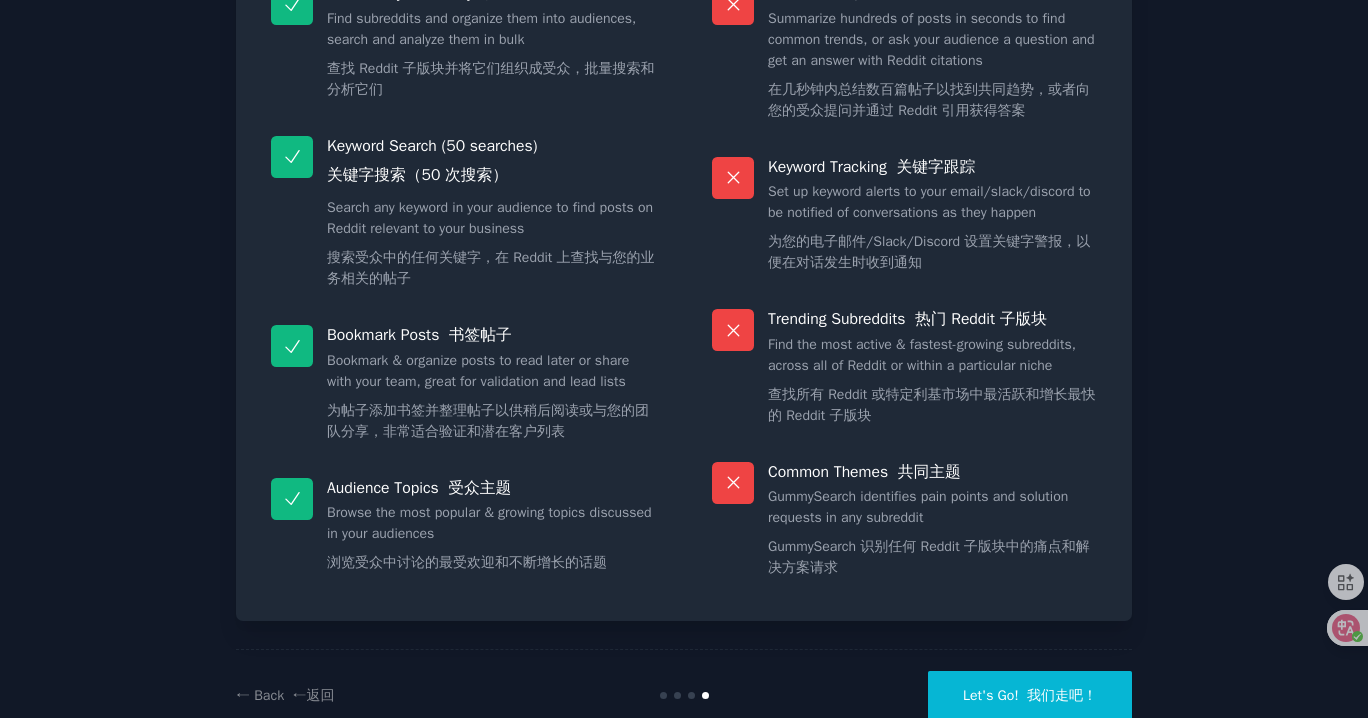 click at bounding box center [1023, 695] 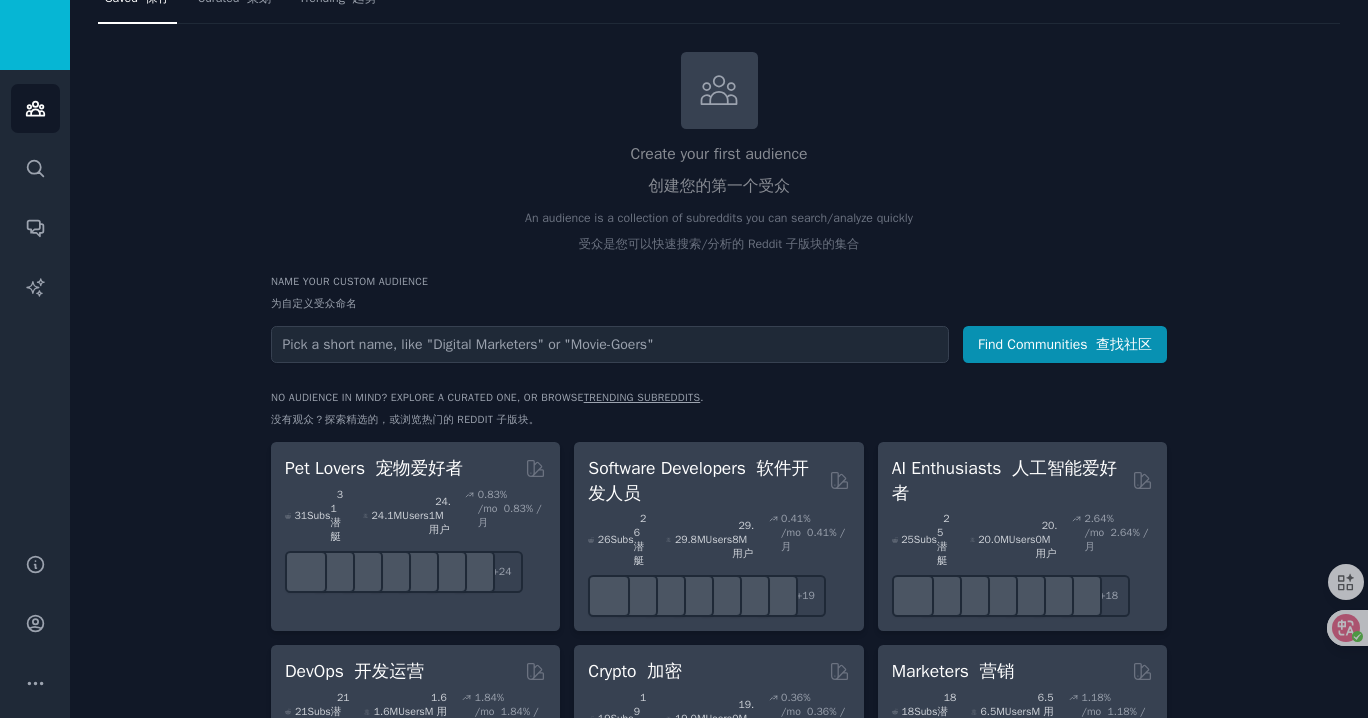 scroll, scrollTop: 0, scrollLeft: 0, axis: both 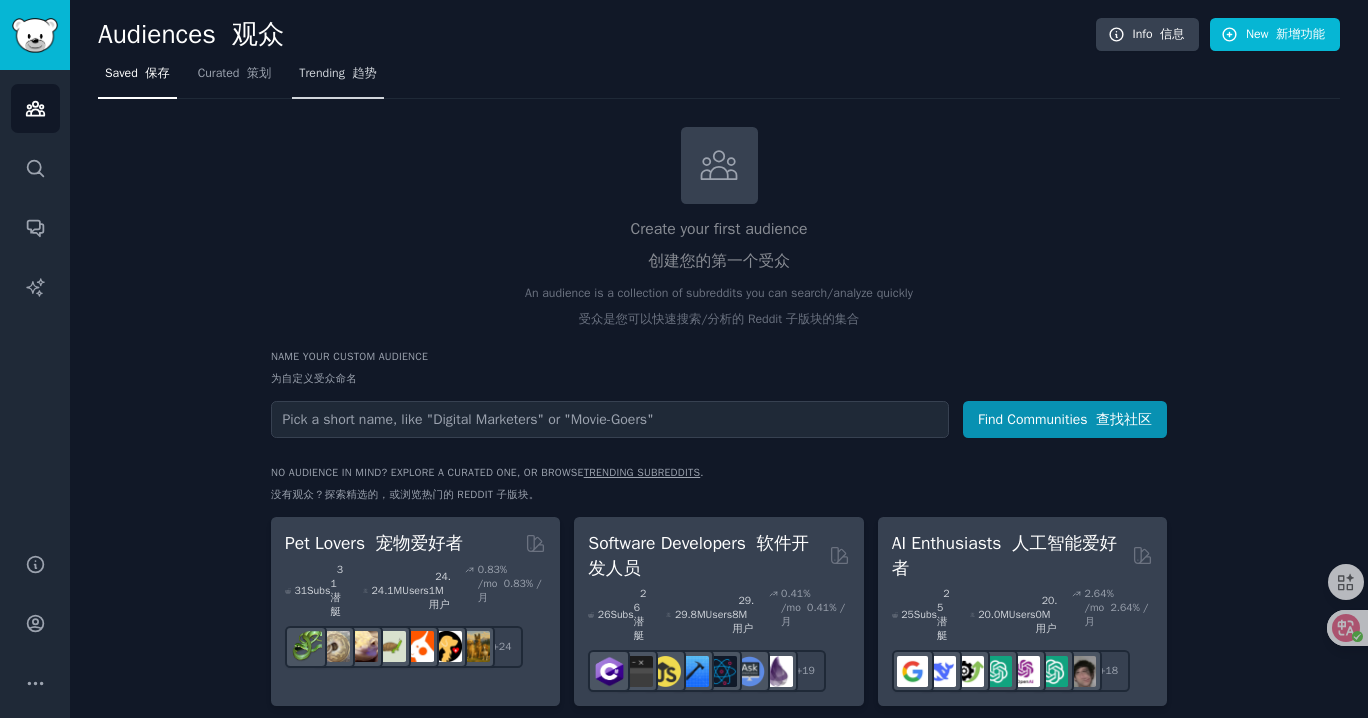 click on "Trending    趋势" at bounding box center (337, 74) 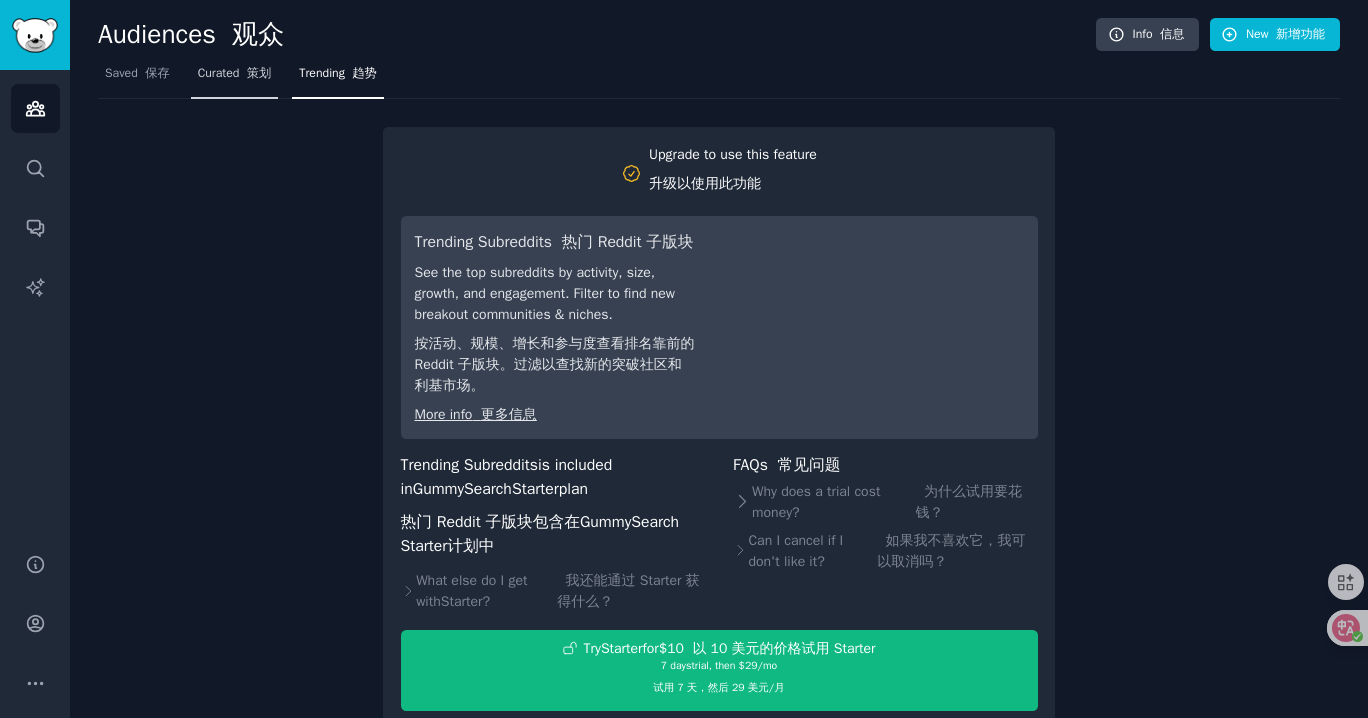 click on "Curated    策划" at bounding box center [235, 74] 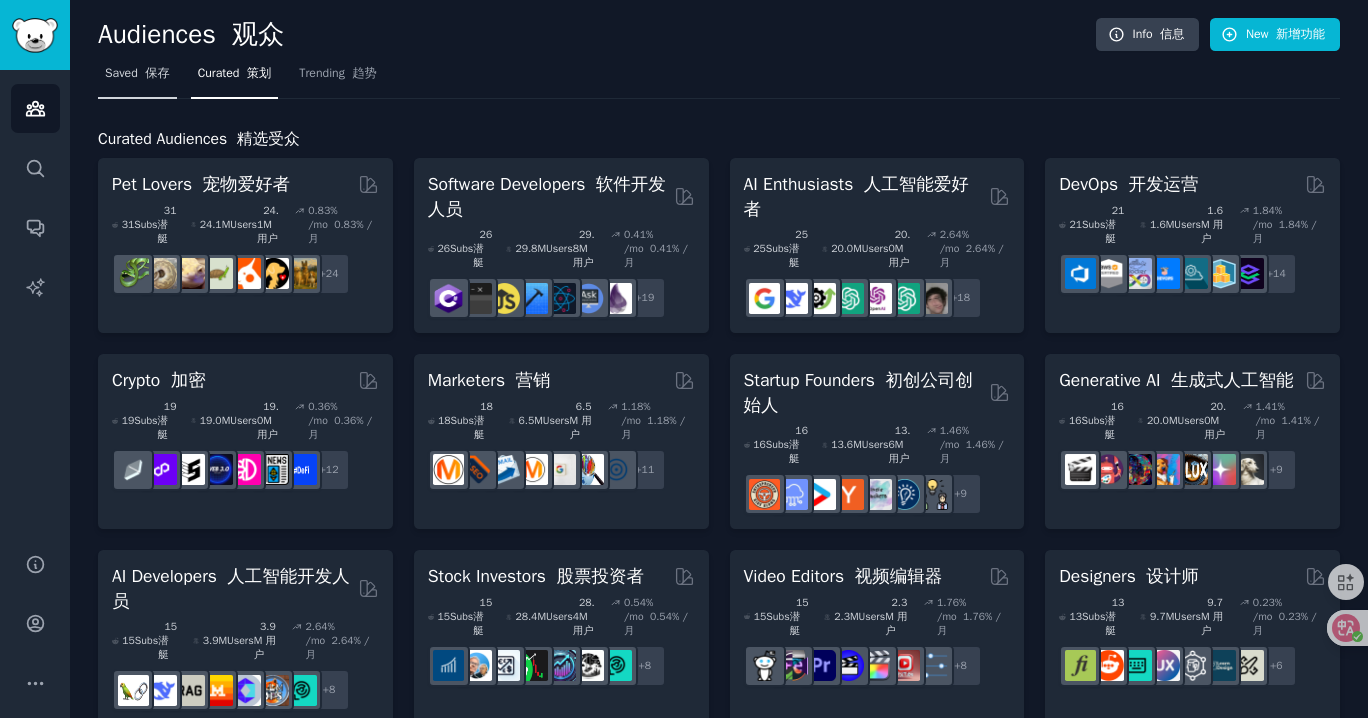 click on "Saved    保存" at bounding box center [137, 78] 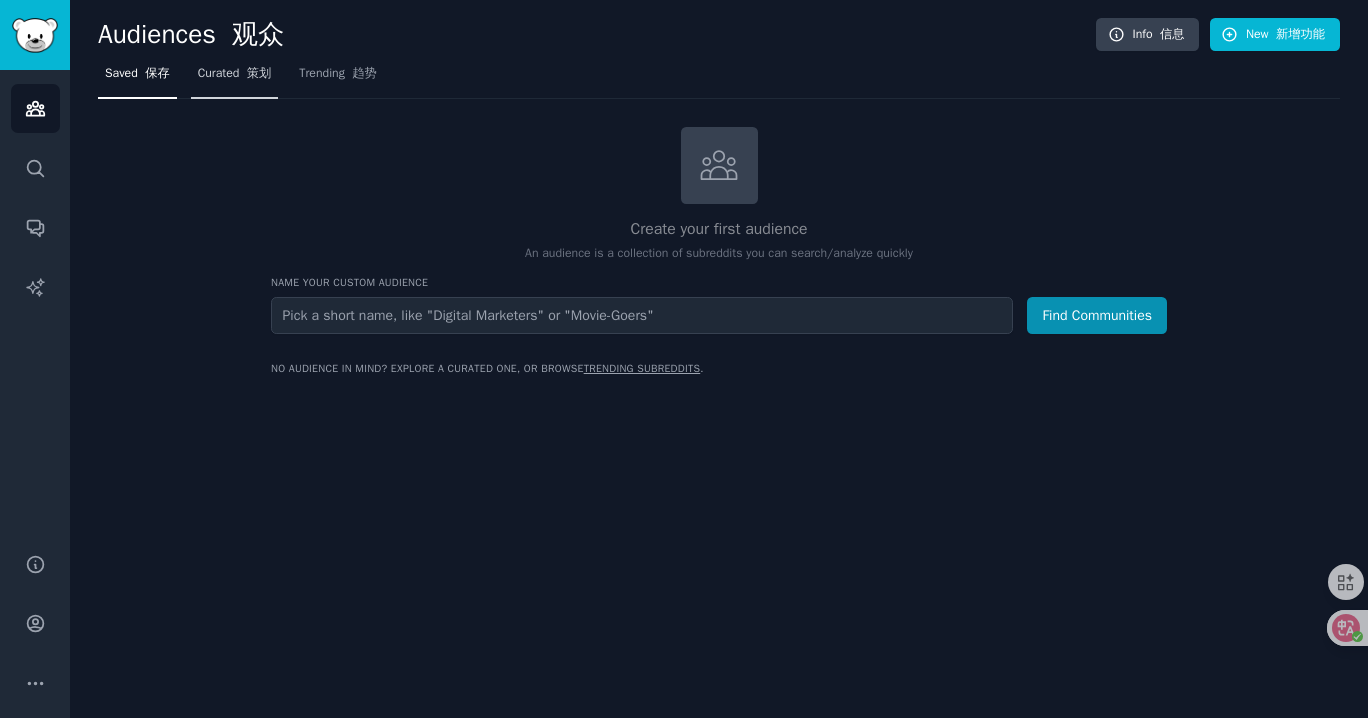 click on "Curated    策划" at bounding box center [235, 78] 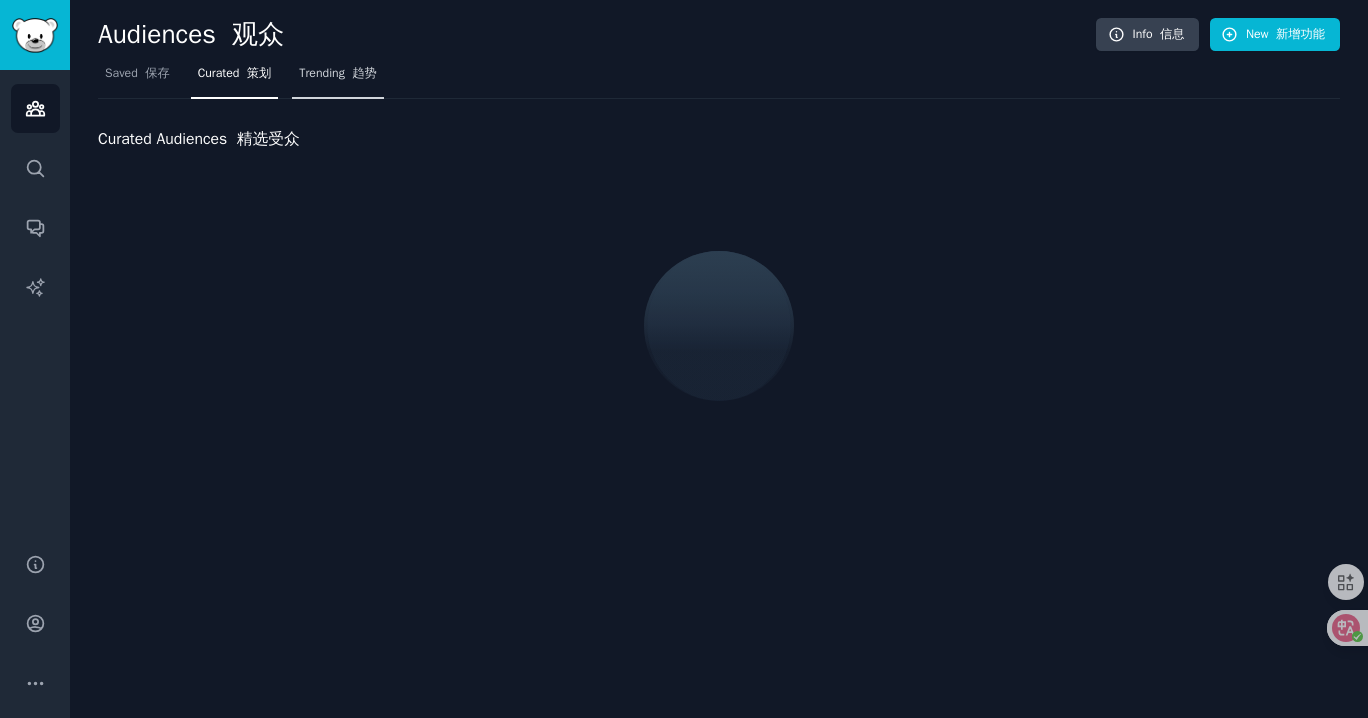 click on "Trending    趋势" at bounding box center [337, 78] 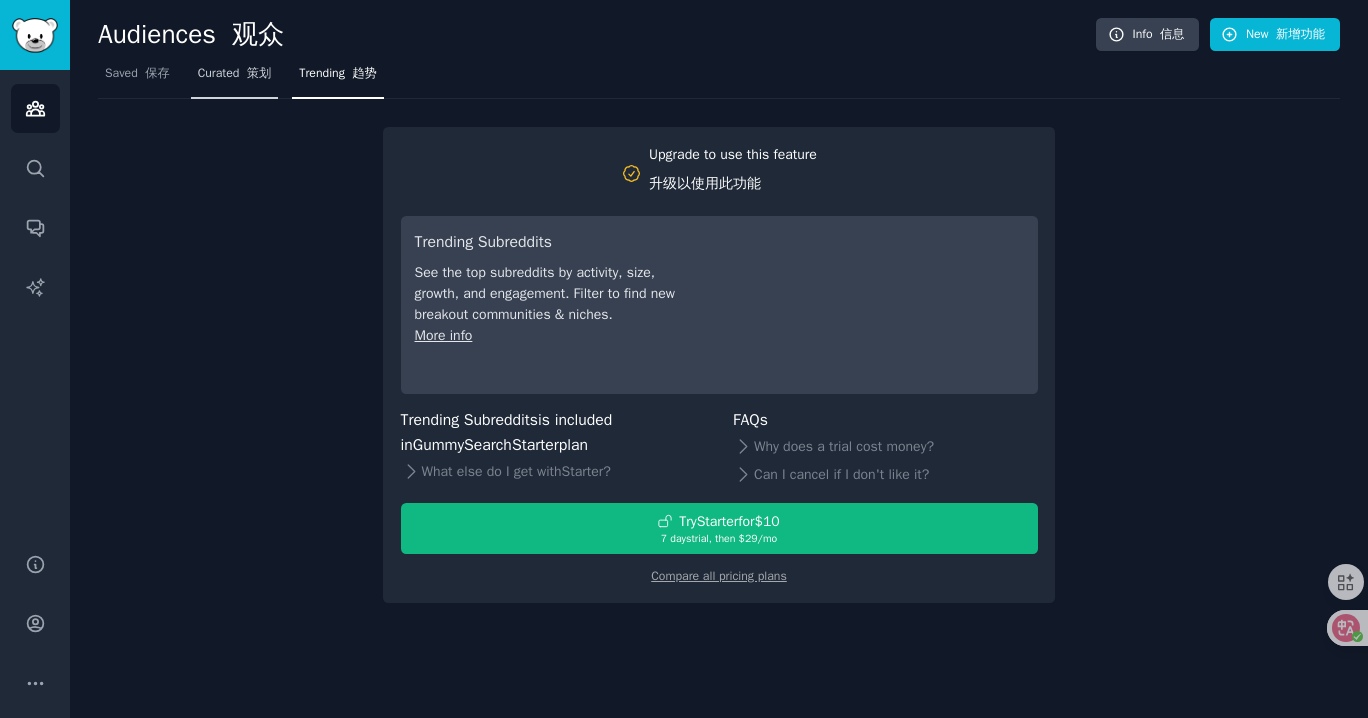 click on "Curated    策划" at bounding box center [235, 78] 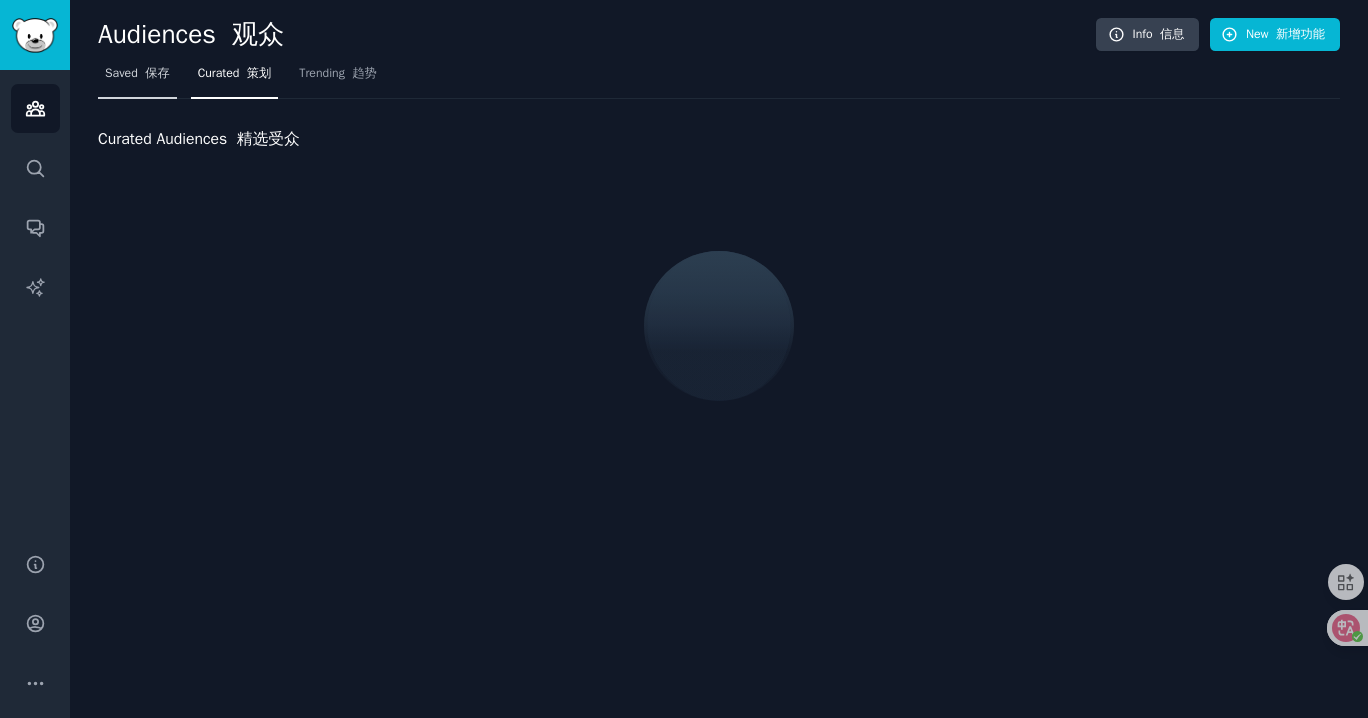 click on "Saved    保存" at bounding box center (137, 78) 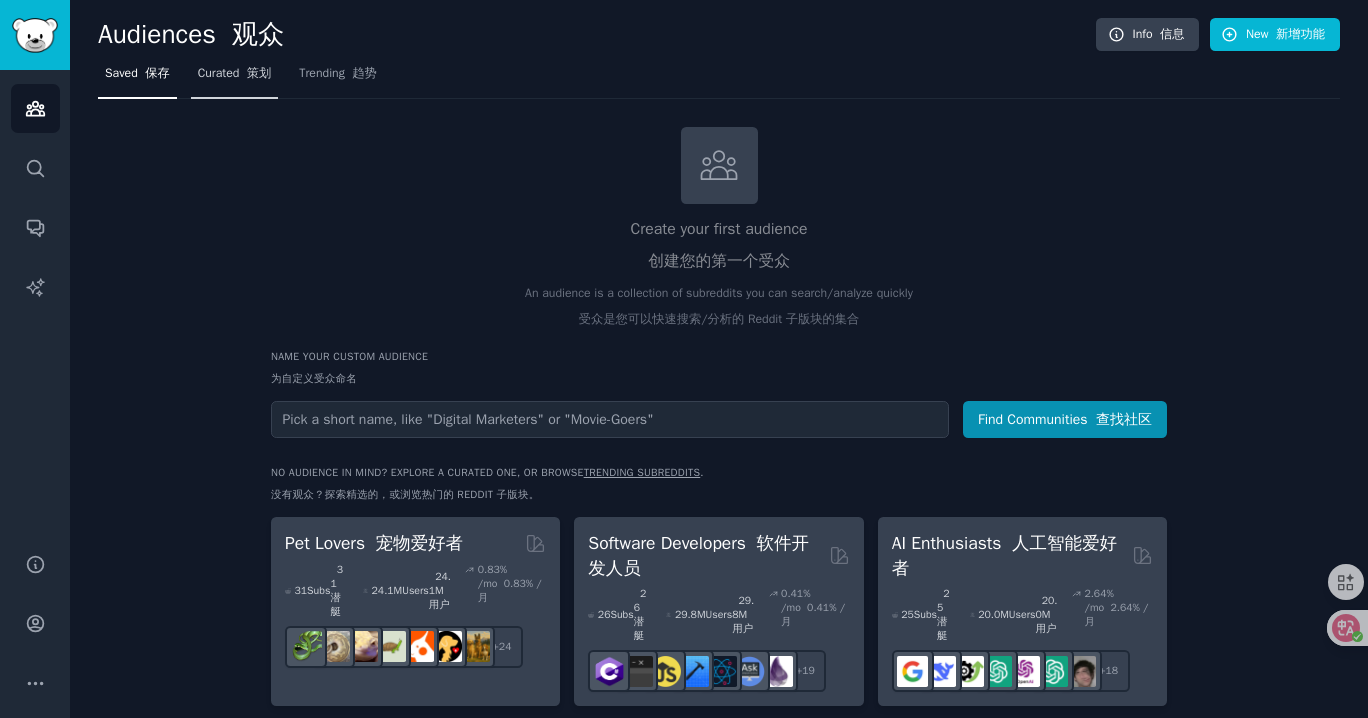 click on "Curated    策划" at bounding box center [235, 74] 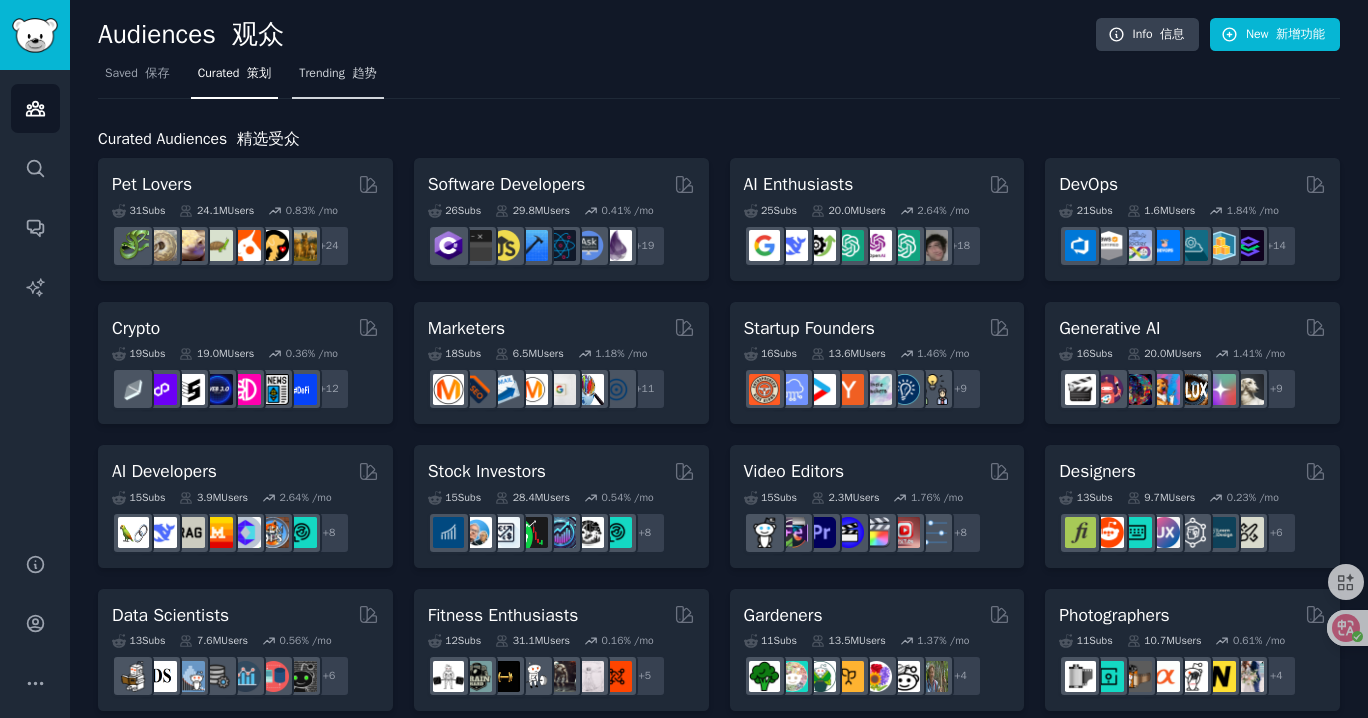 click on "趋势" at bounding box center [364, 73] 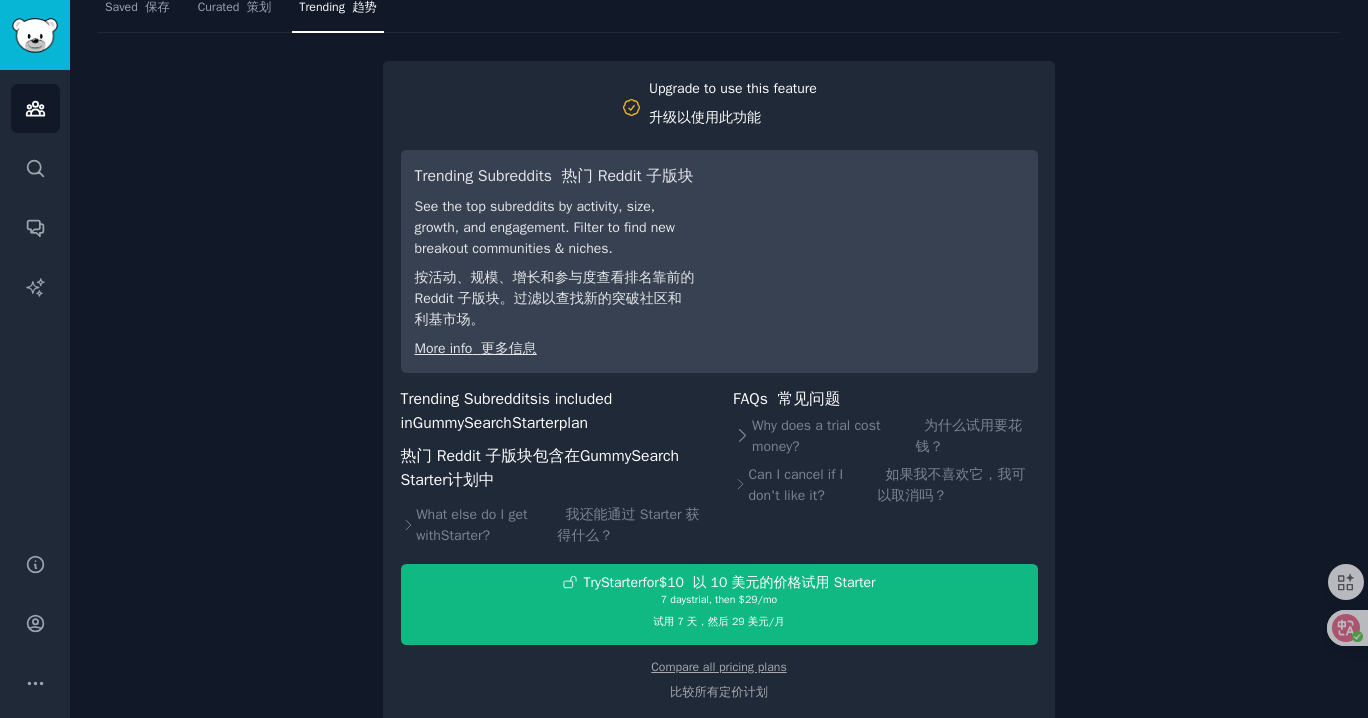 scroll, scrollTop: 0, scrollLeft: 0, axis: both 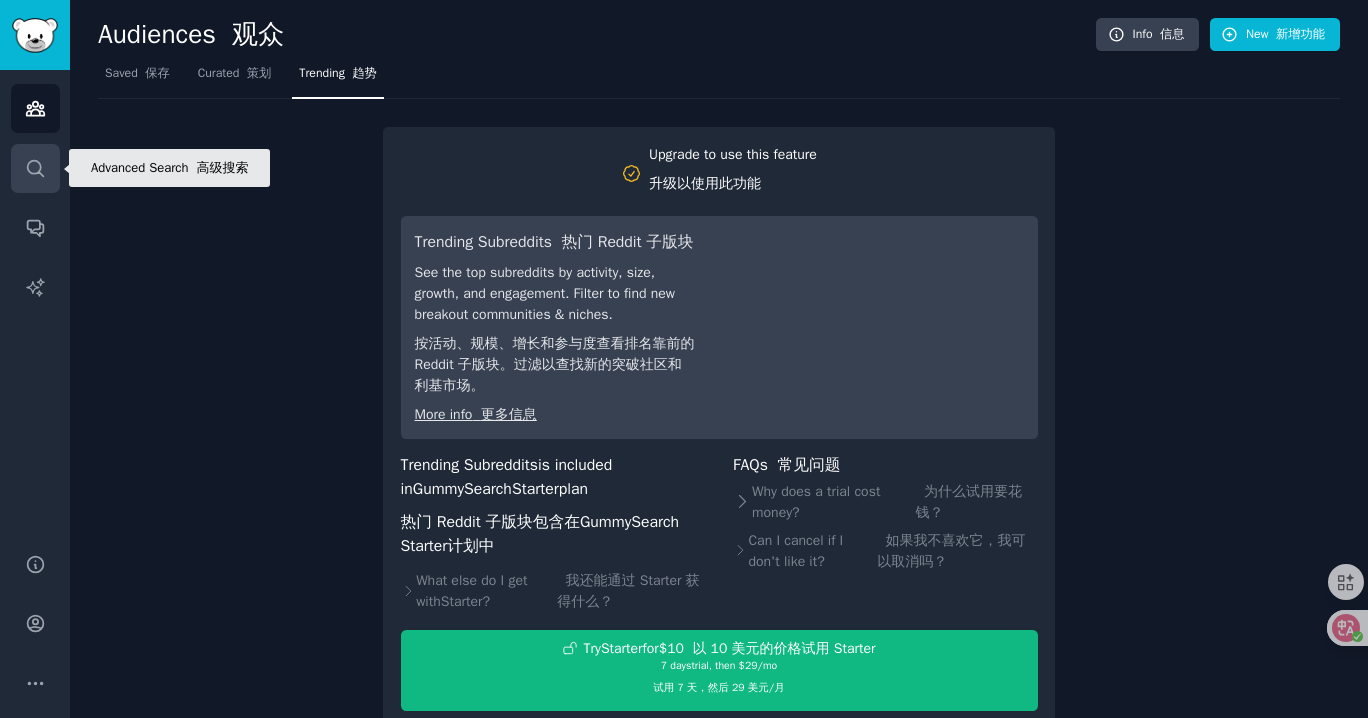 click 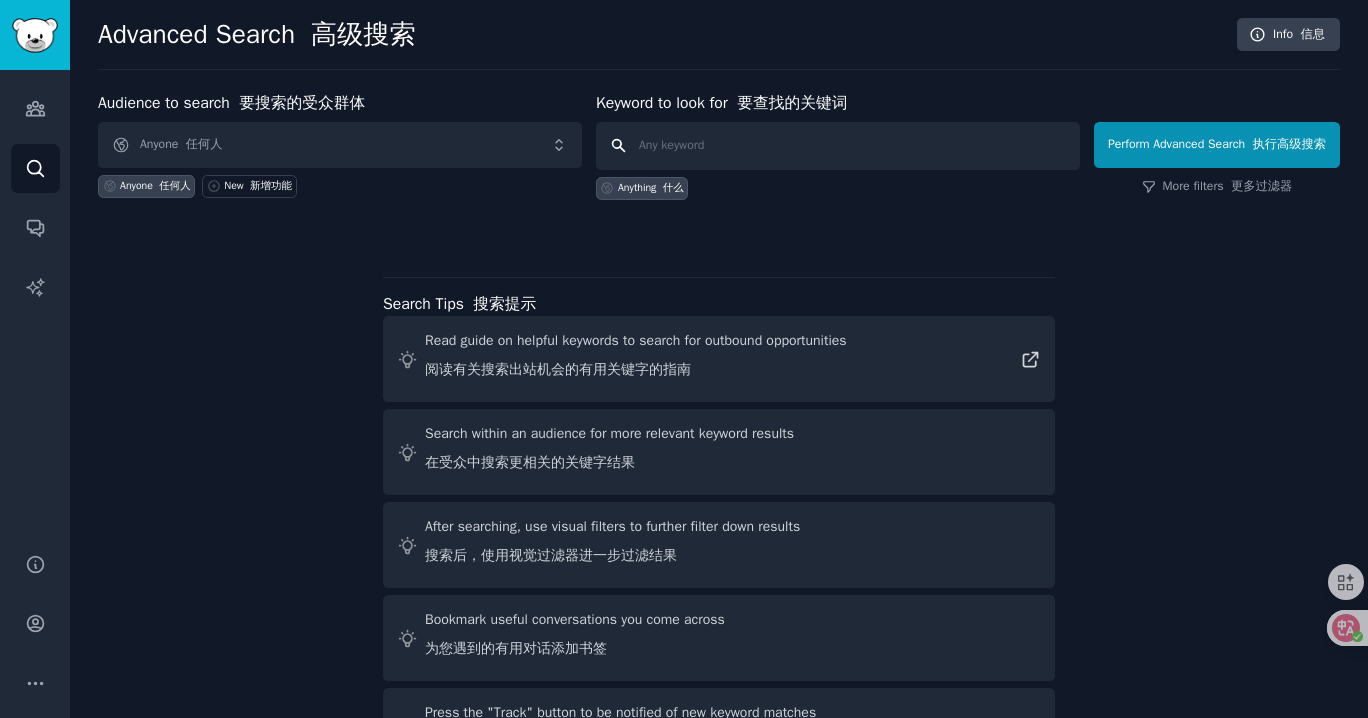 click at bounding box center [838, 146] 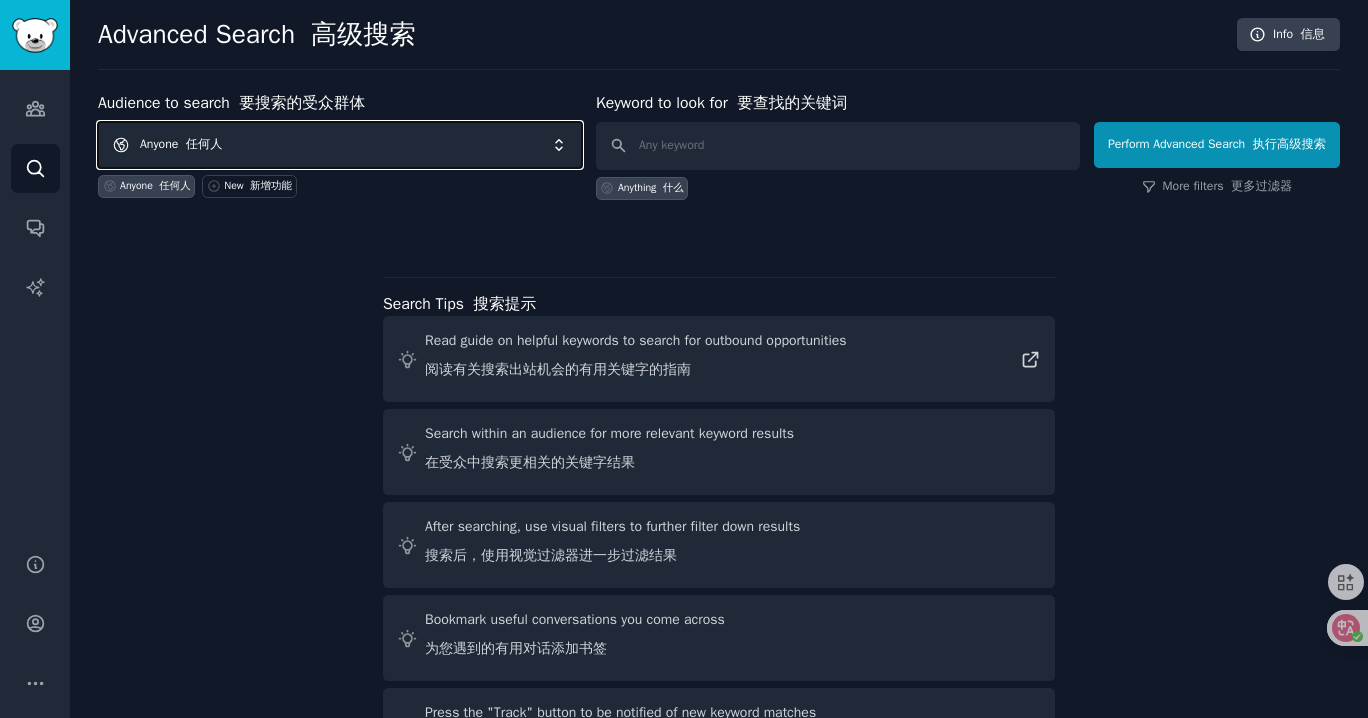 click on "Anyone    任何人" at bounding box center [340, 145] 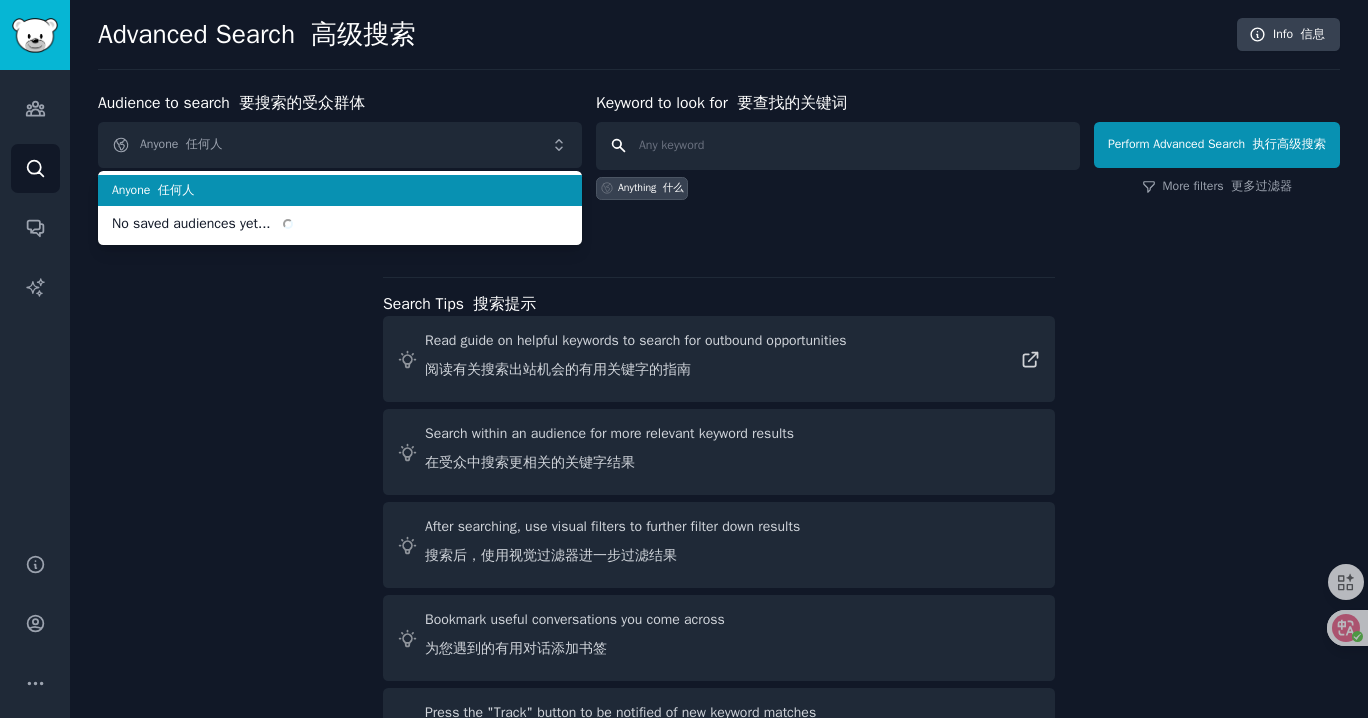 click at bounding box center (838, 146) 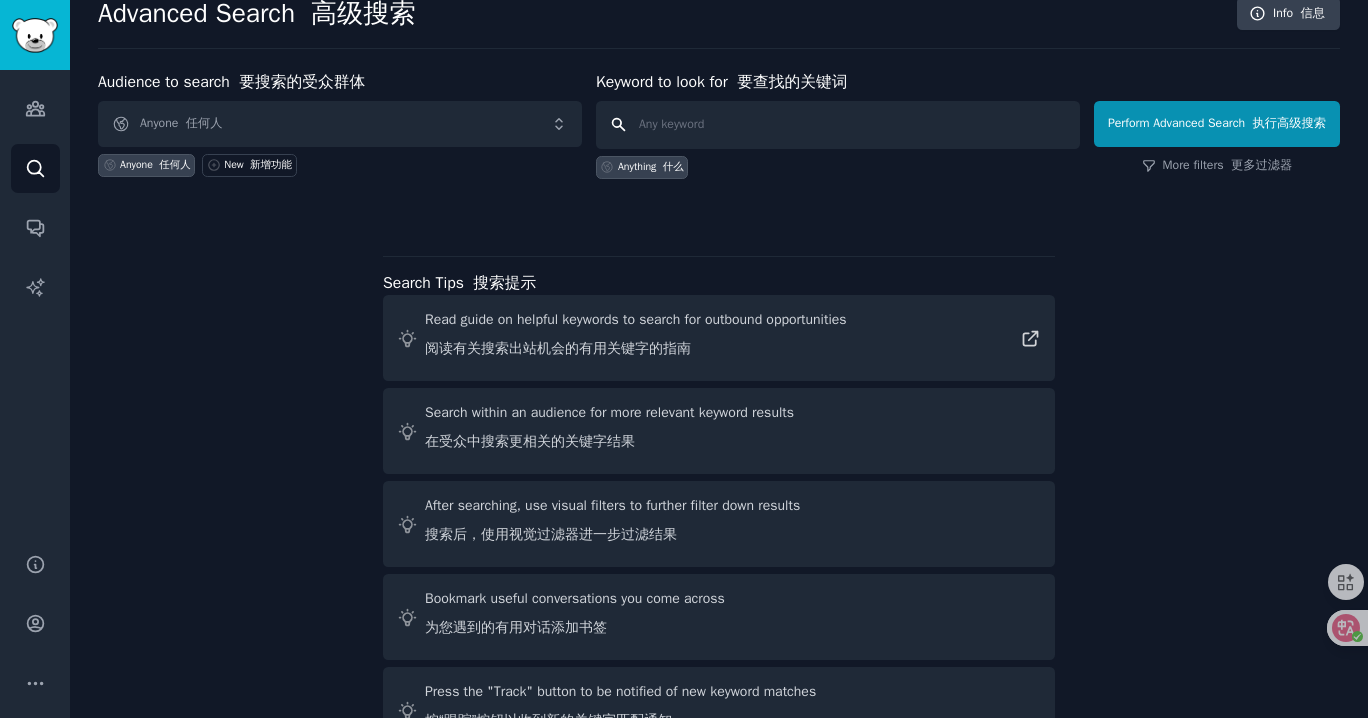 scroll, scrollTop: 0, scrollLeft: 0, axis: both 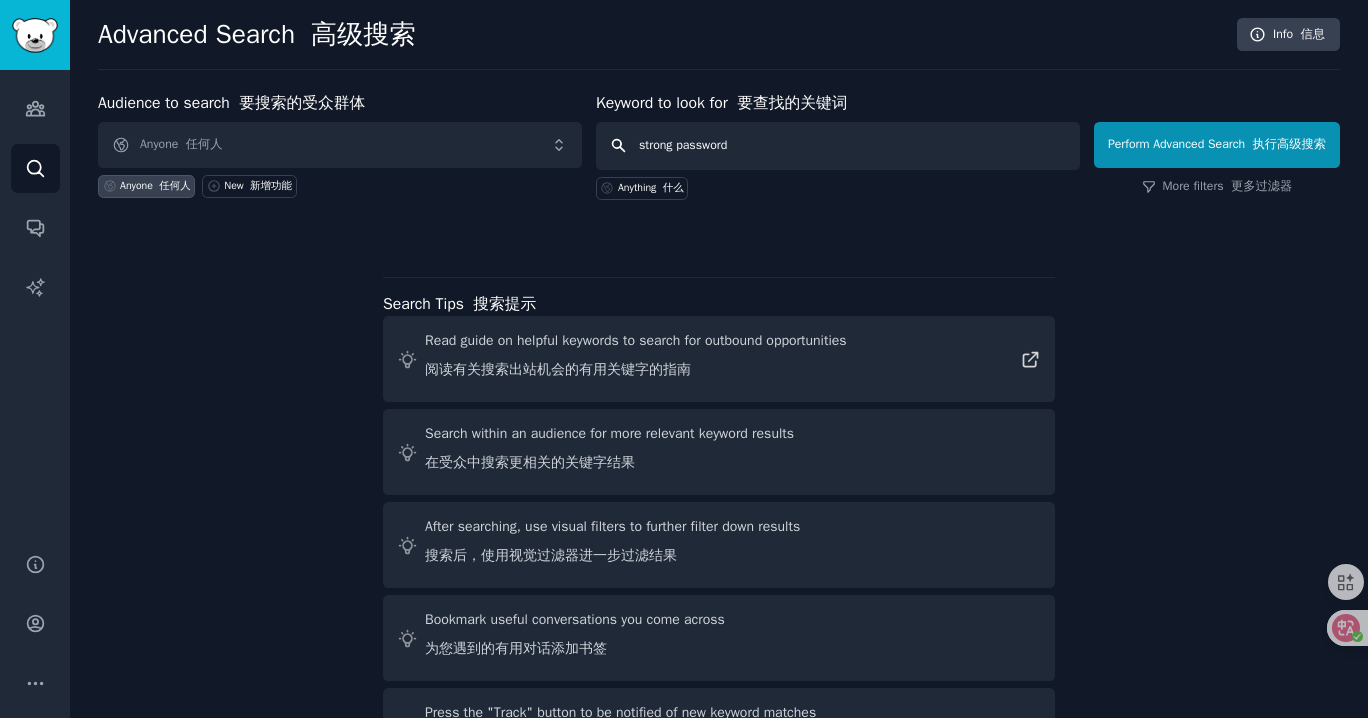 type on "strong password" 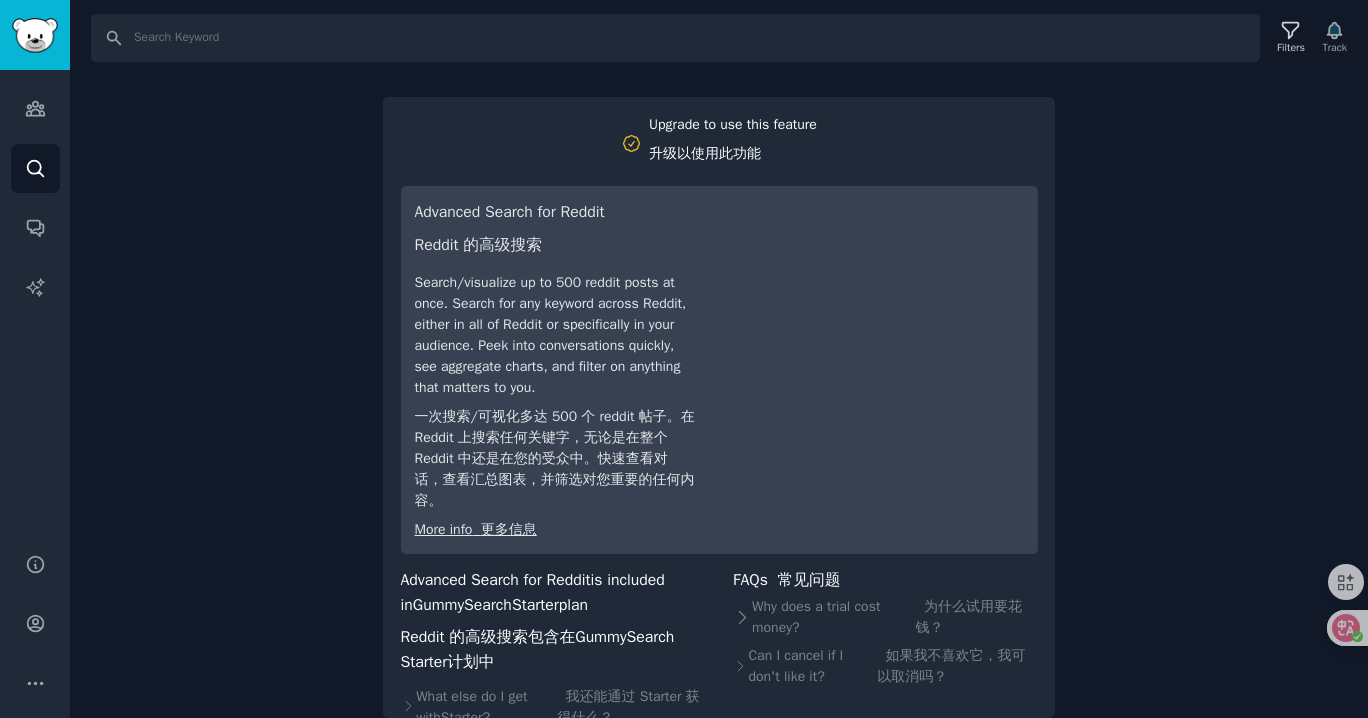scroll, scrollTop: 189, scrollLeft: 0, axis: vertical 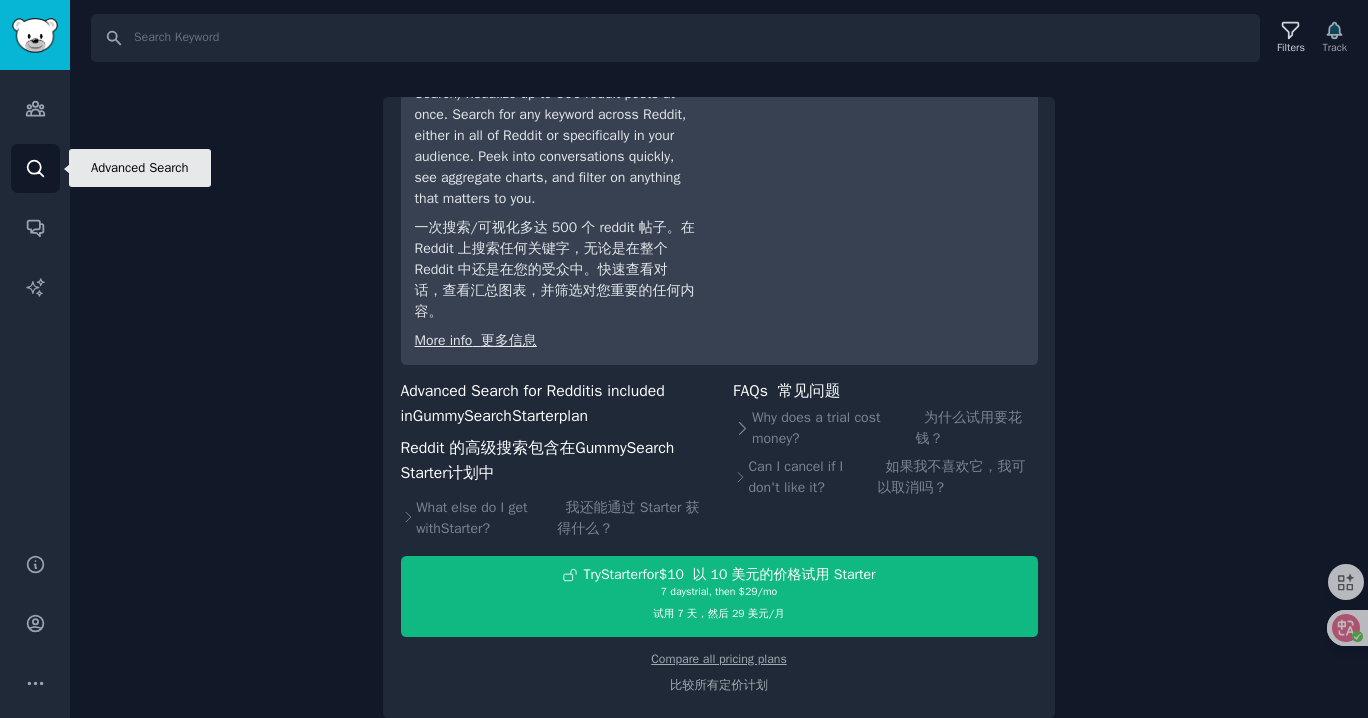 click 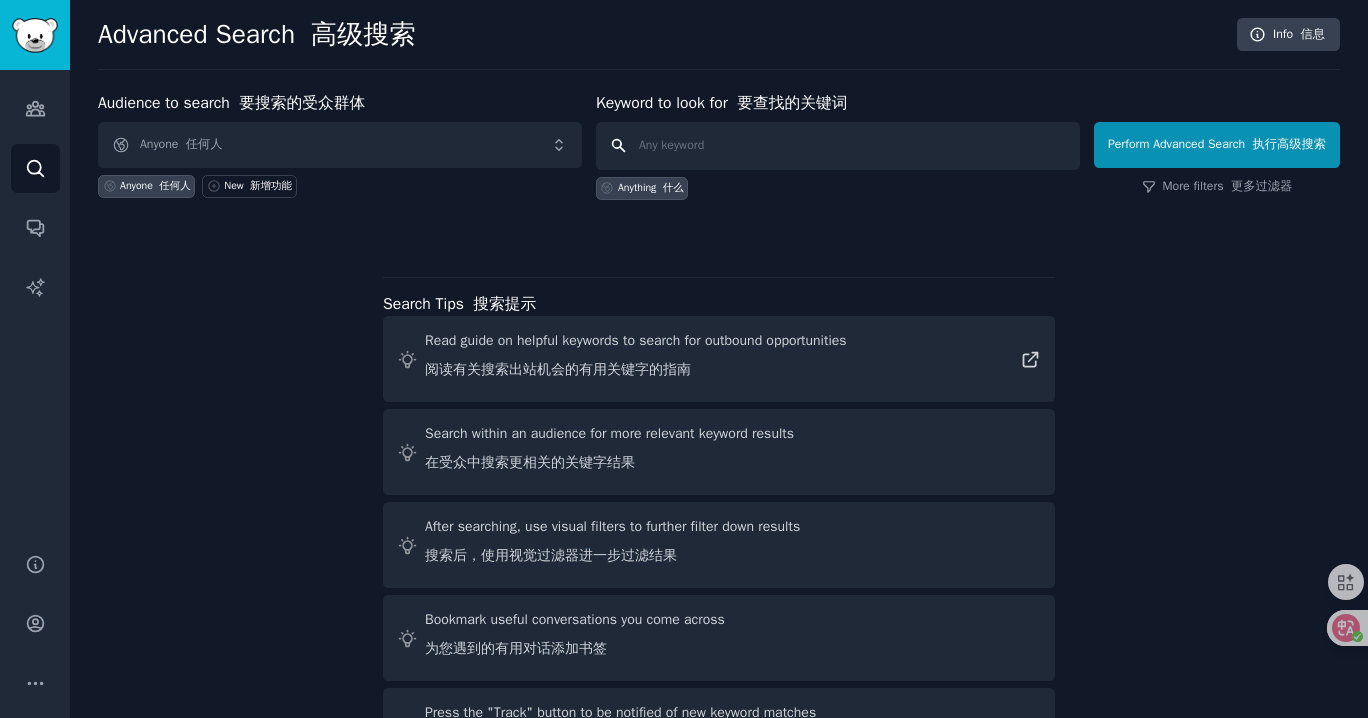 click at bounding box center (838, 146) 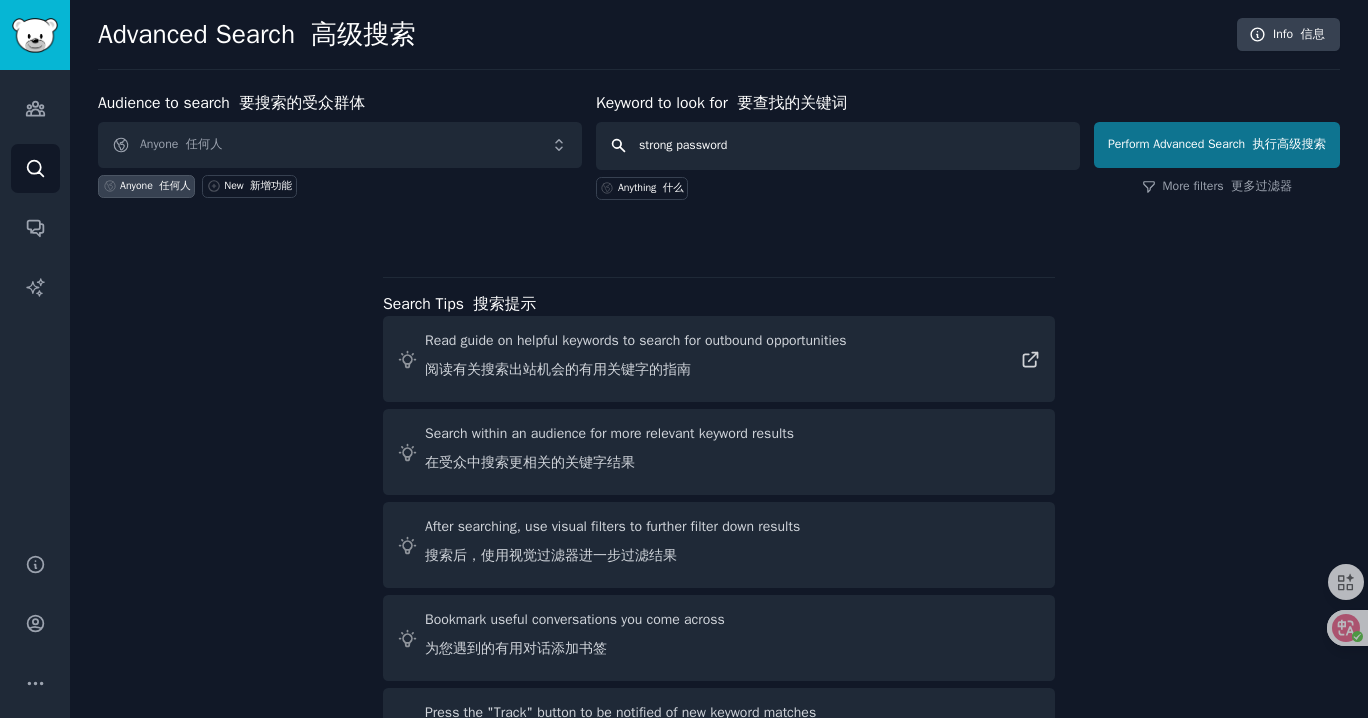 type on "strong password" 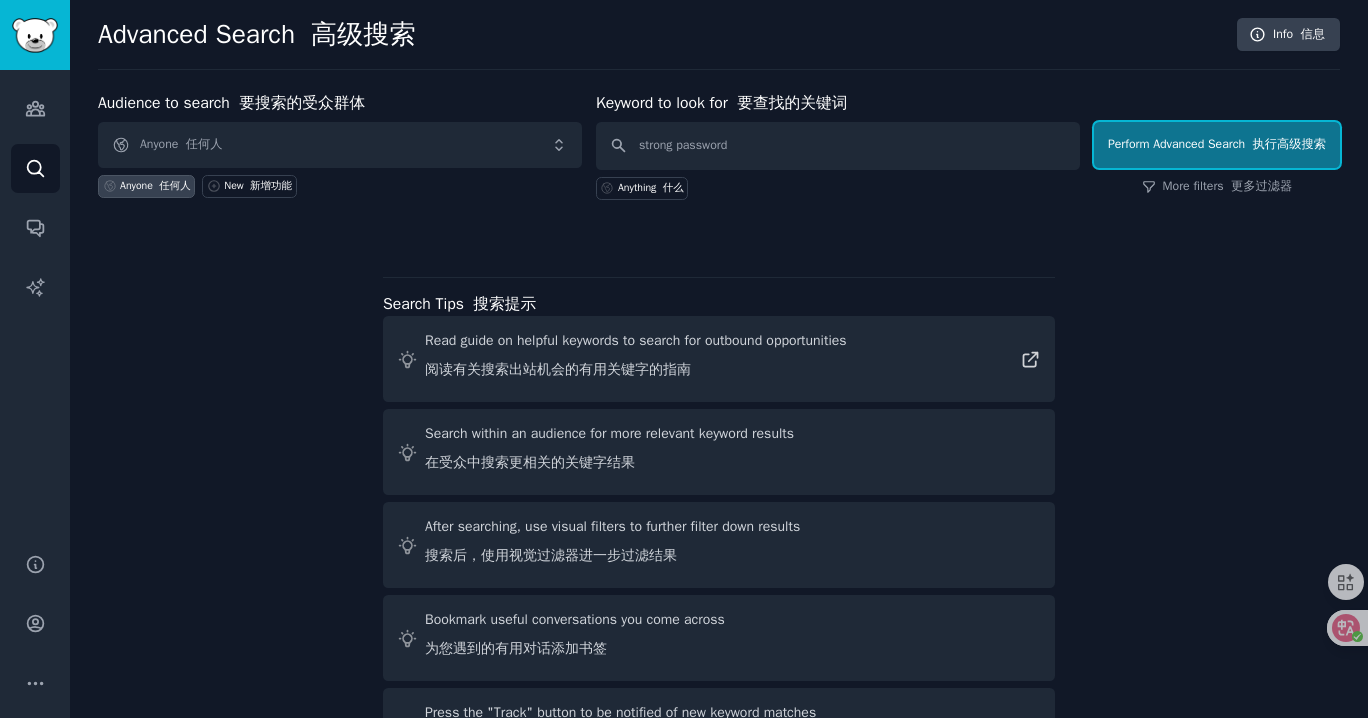click on "Perform Advanced Search    执行高级搜索" at bounding box center [1217, 145] 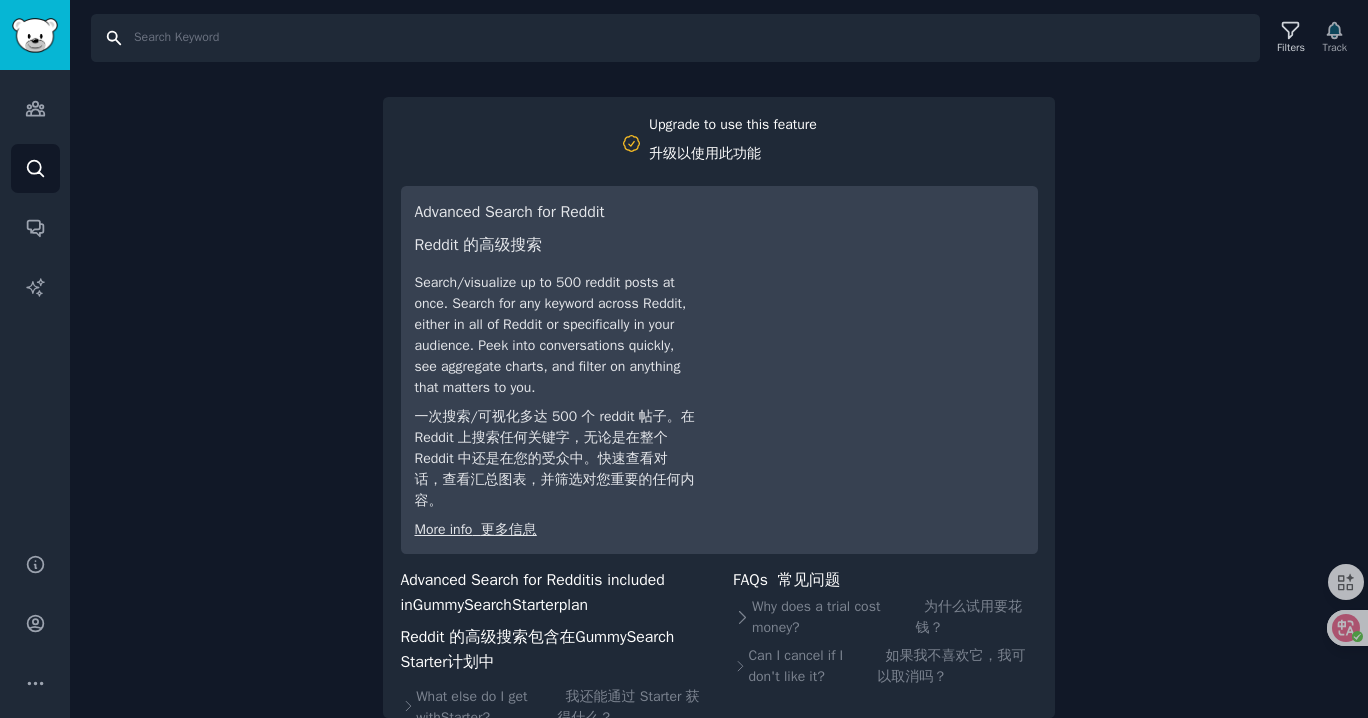 click on "Search" at bounding box center [675, 38] 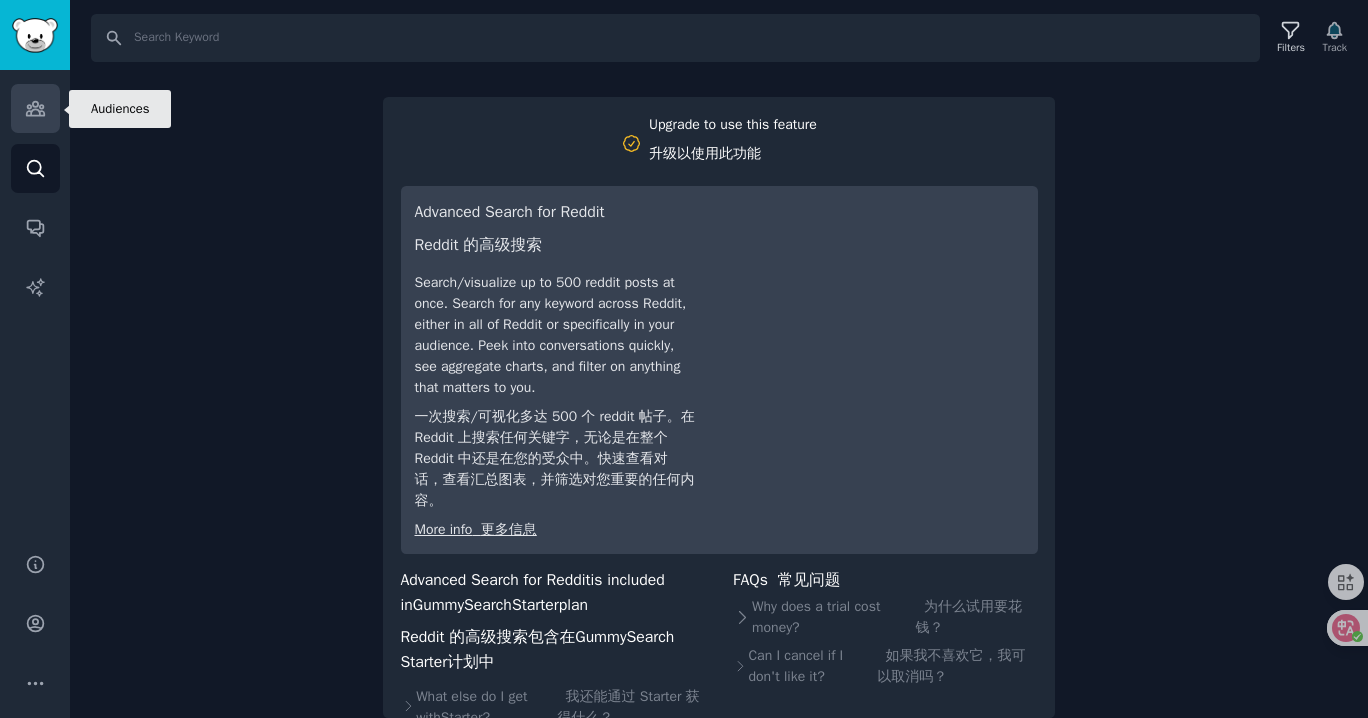 click on "Audiences" at bounding box center (35, 108) 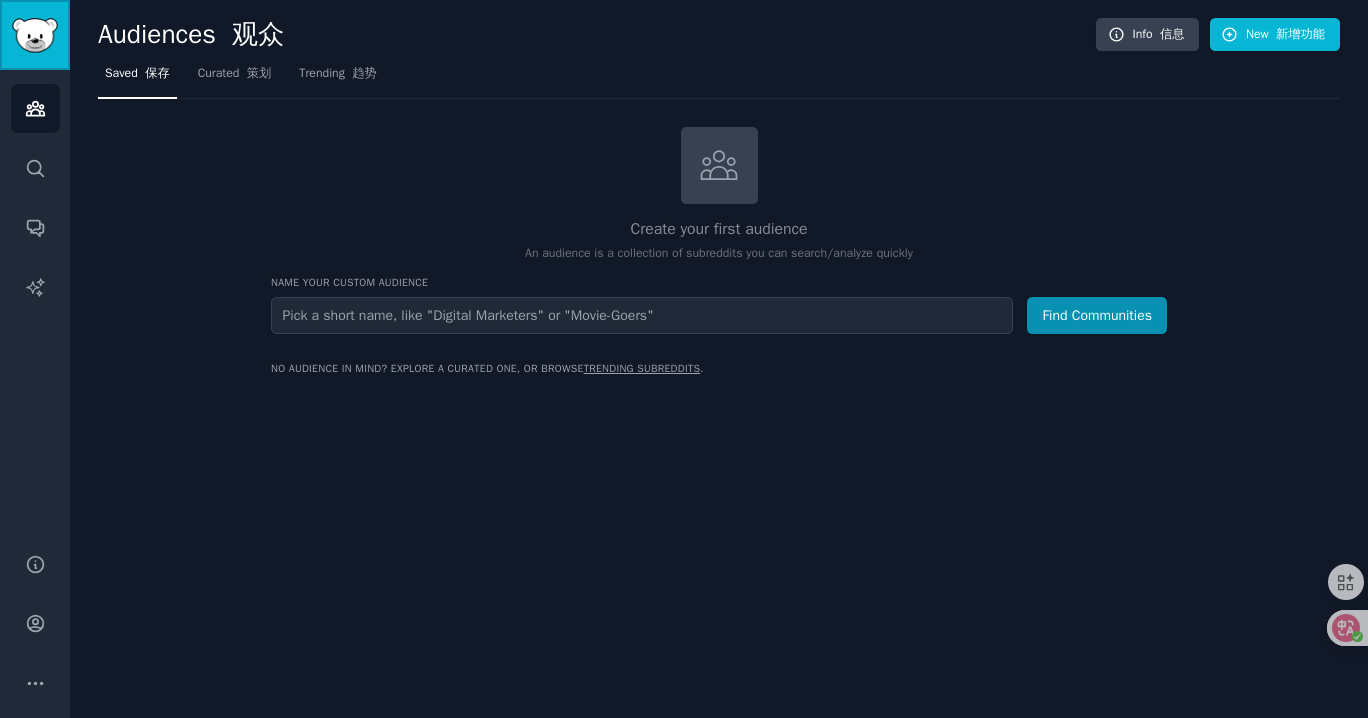 click at bounding box center [35, 35] 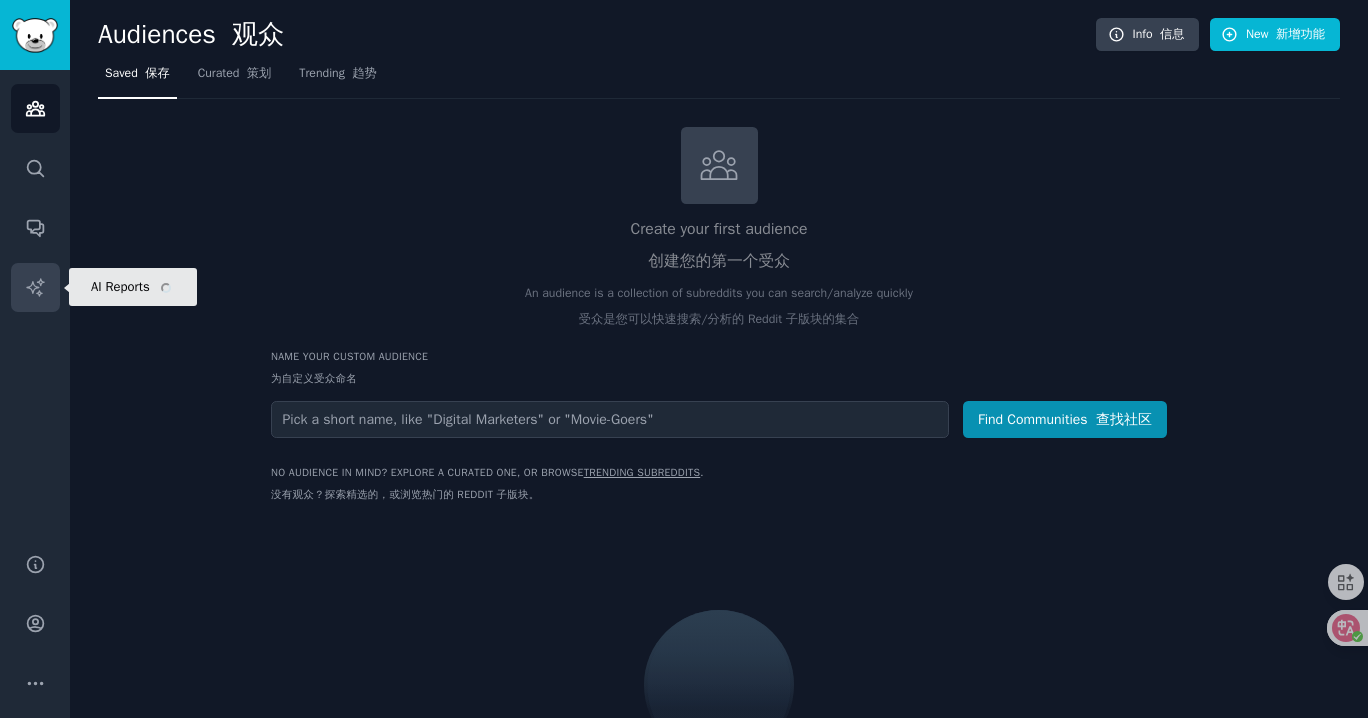 click 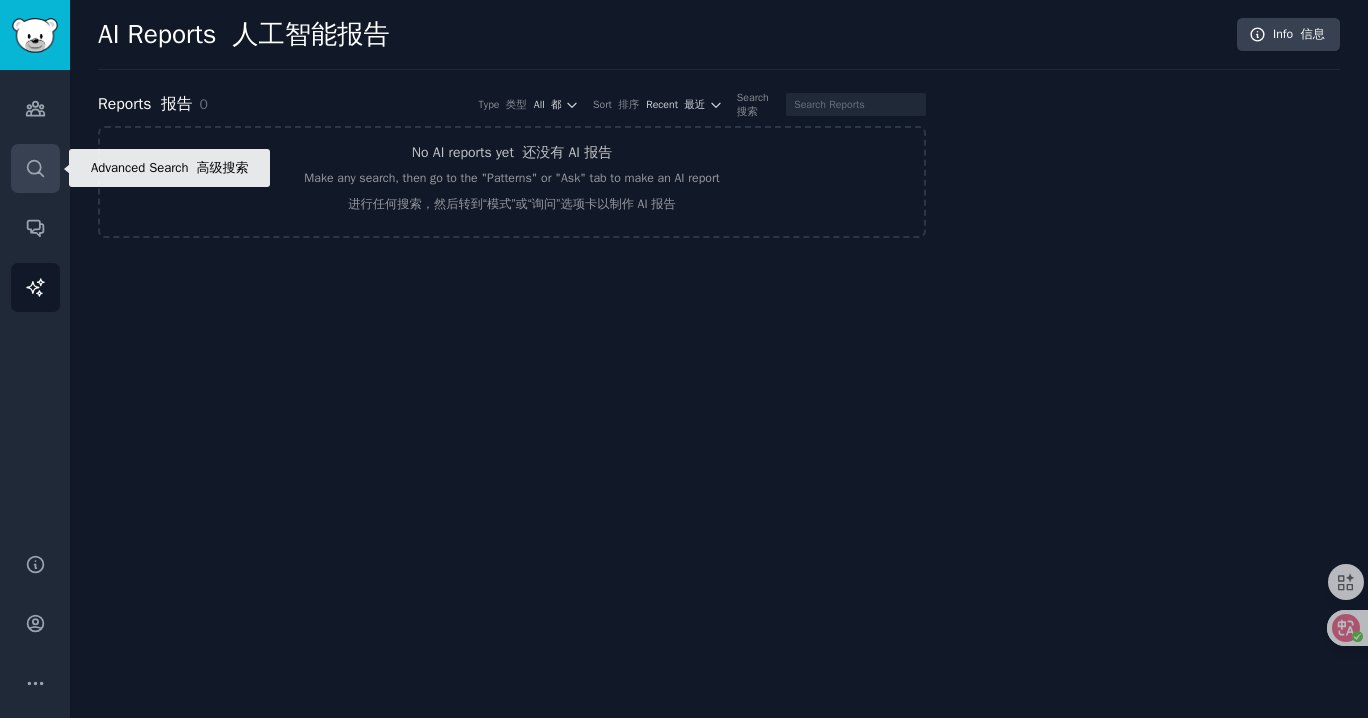 click 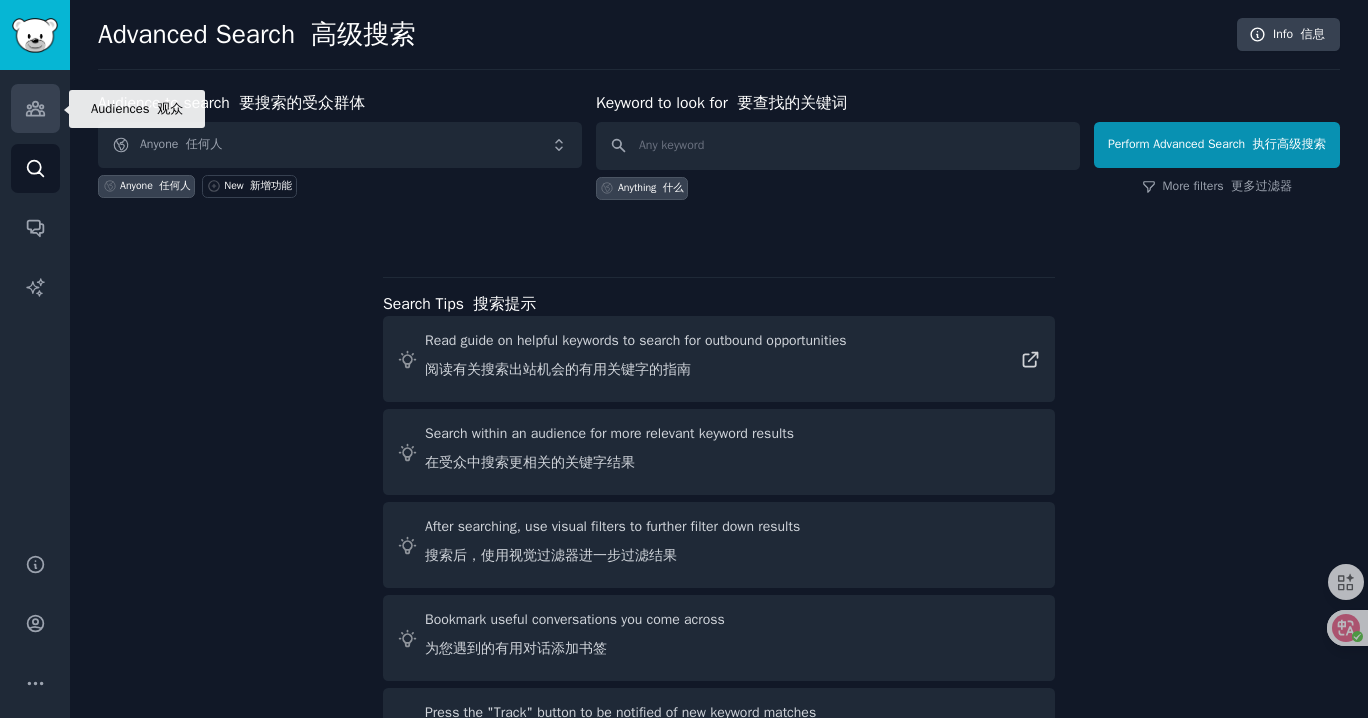 click 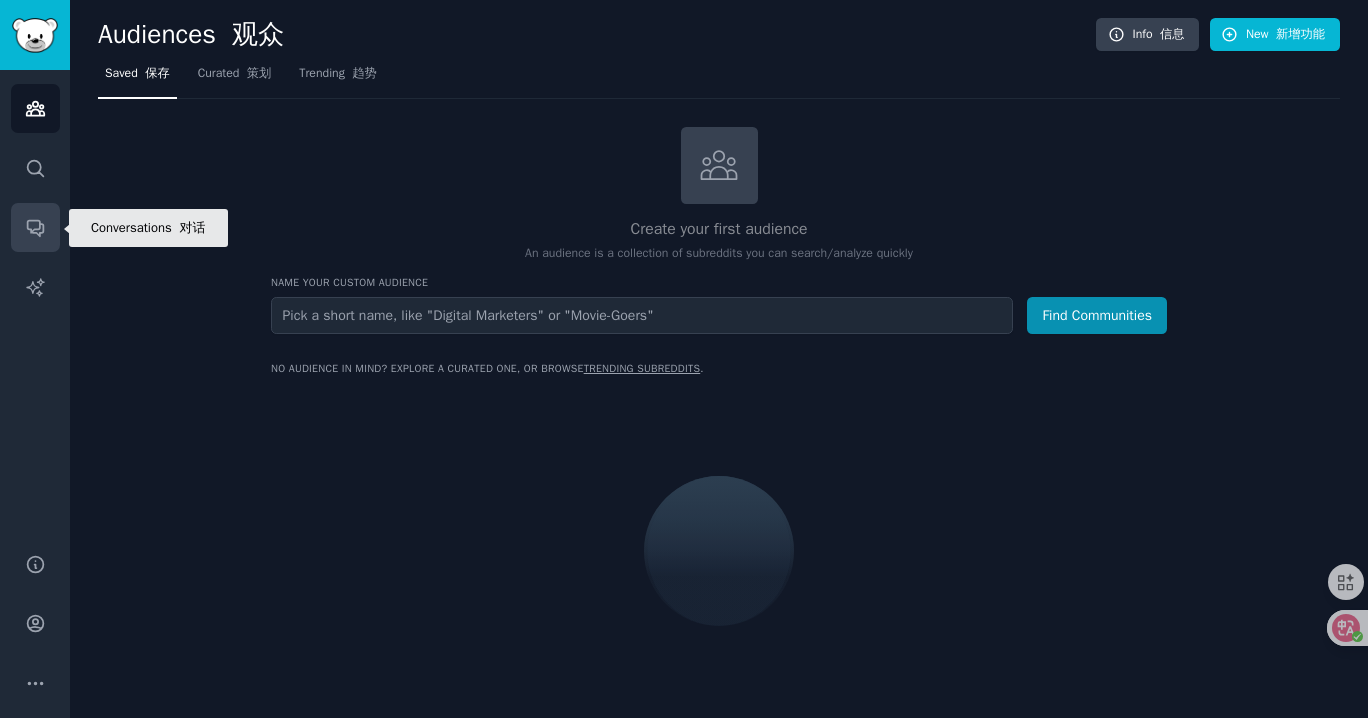 click 